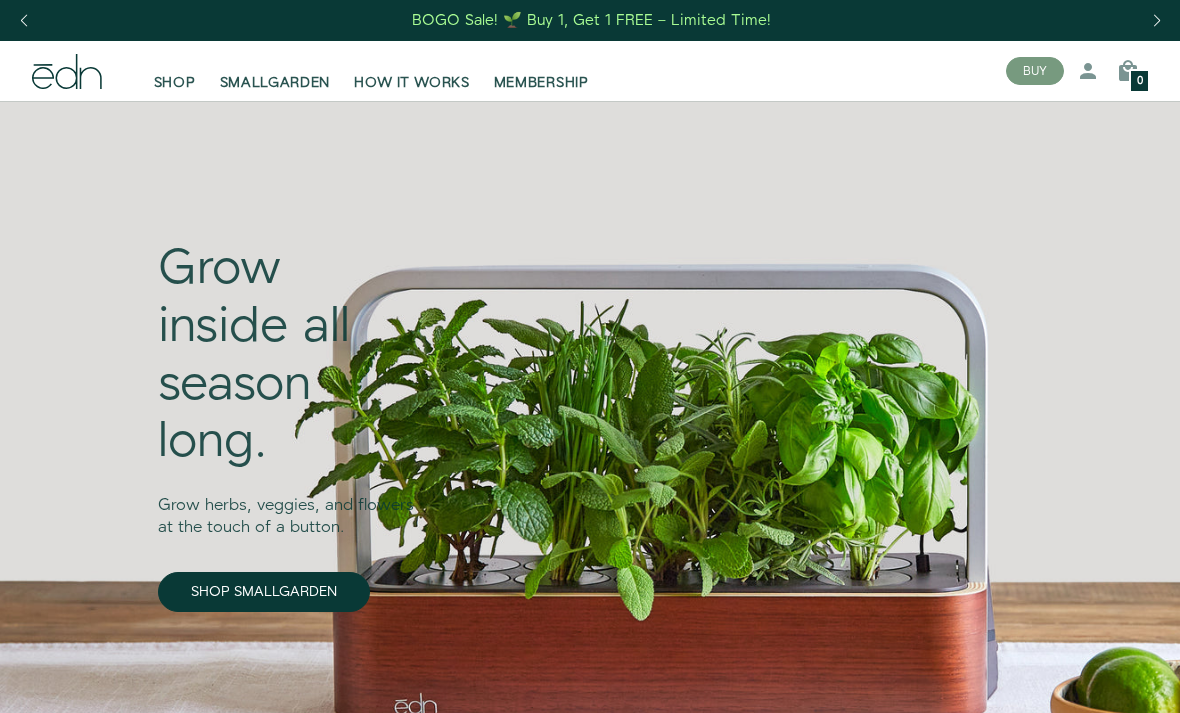 scroll, scrollTop: 0, scrollLeft: 0, axis: both 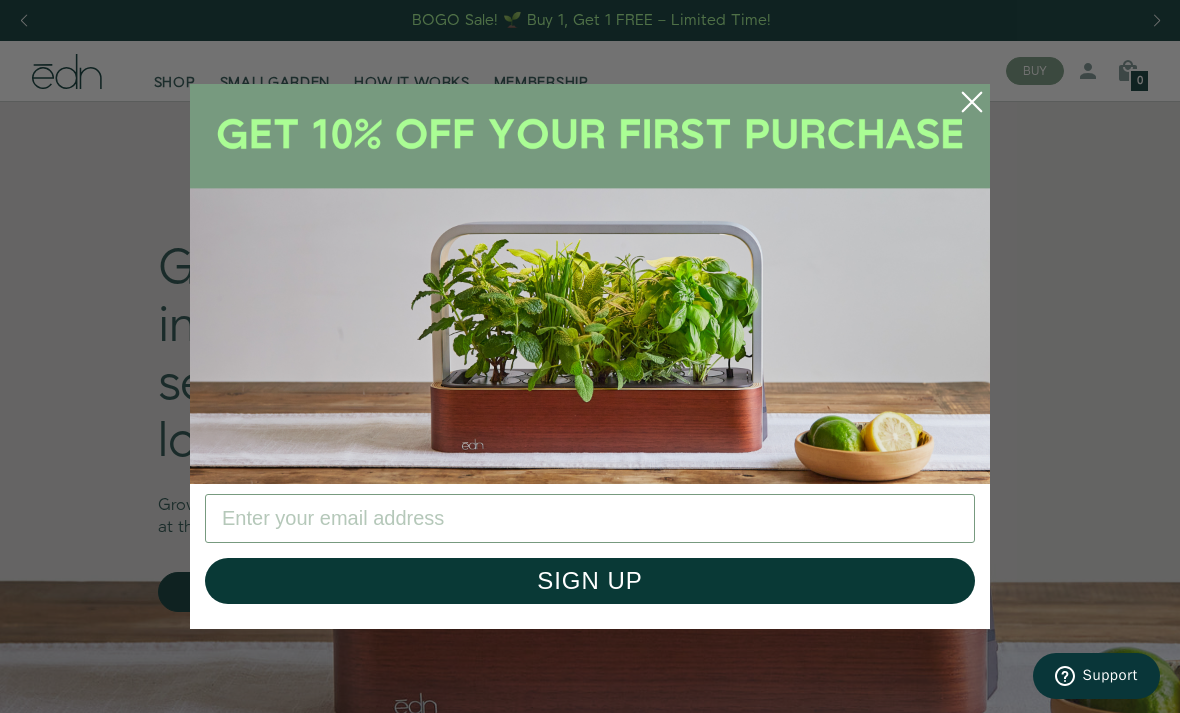 click 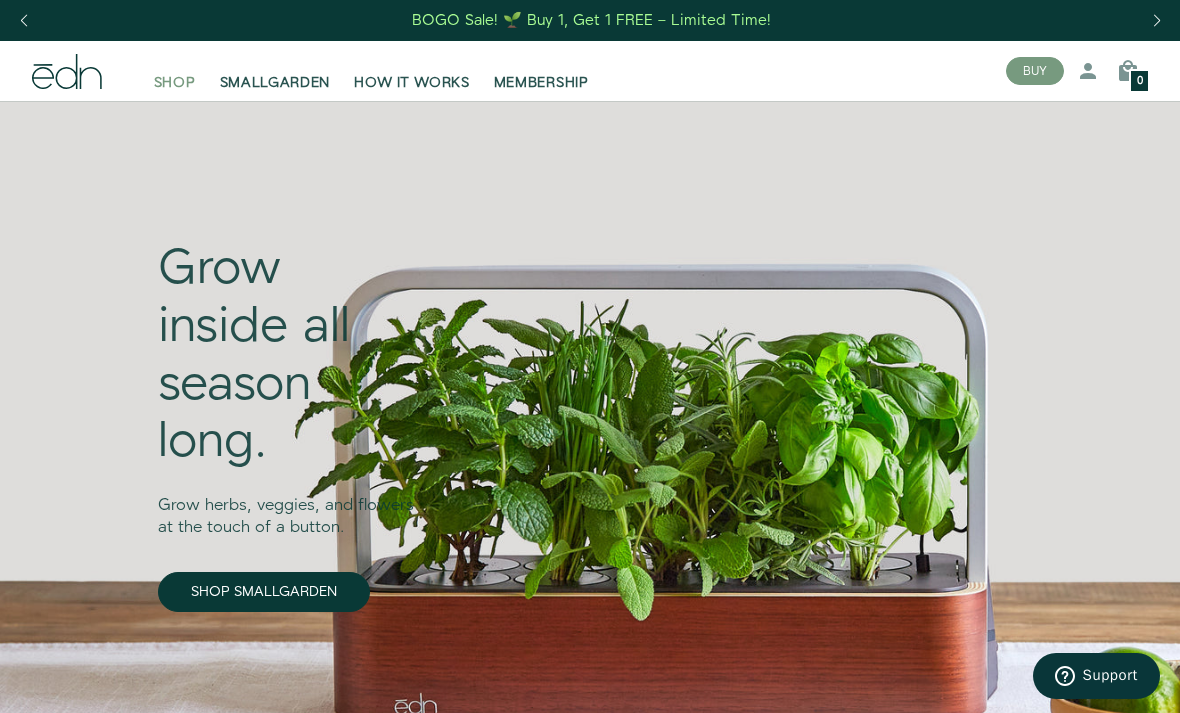 click on "SHOP" at bounding box center (175, 83) 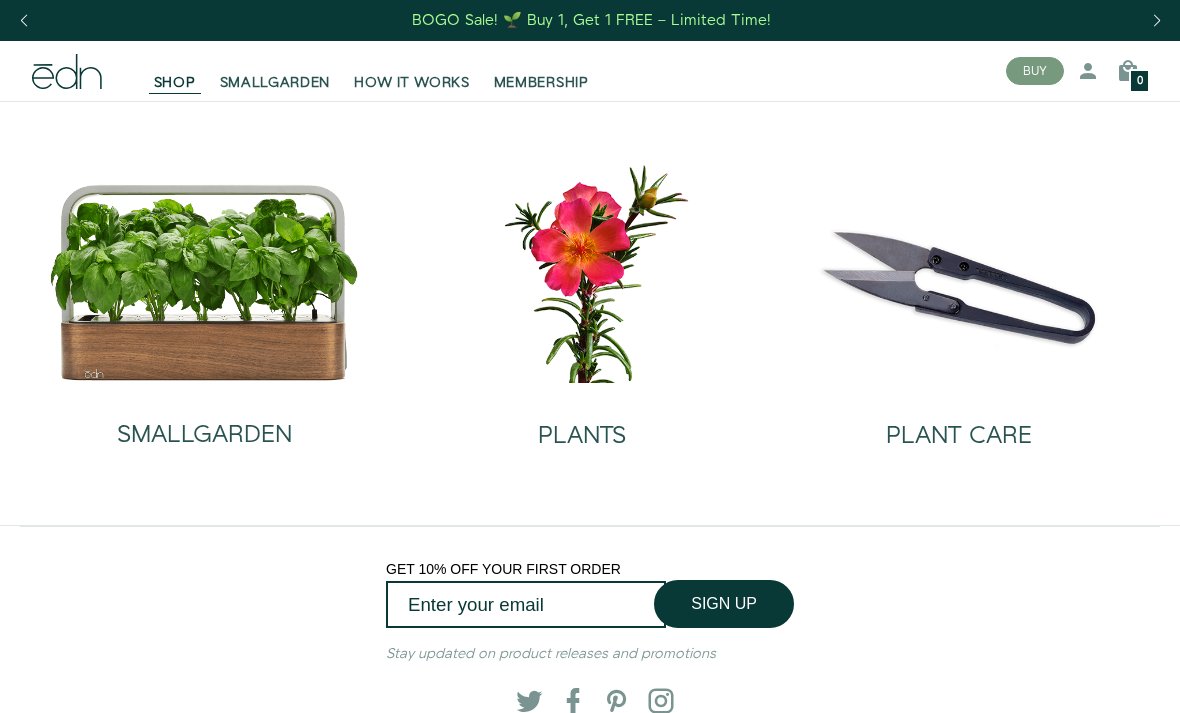 scroll, scrollTop: 0, scrollLeft: 0, axis: both 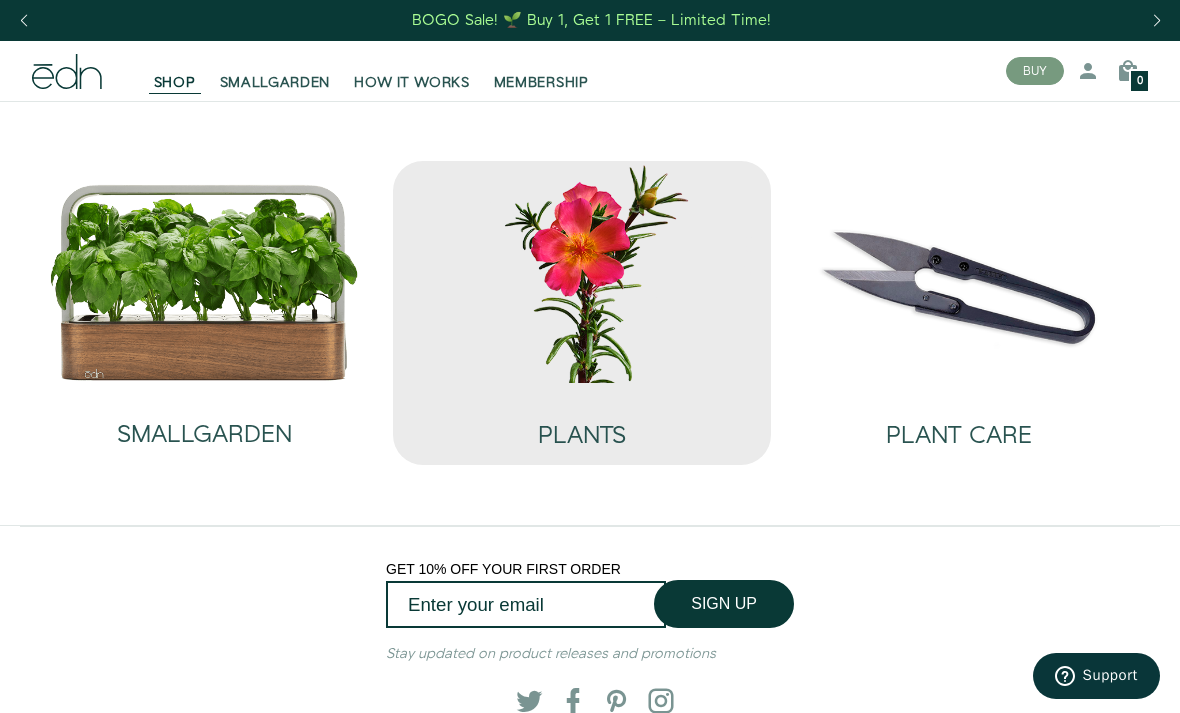 click at bounding box center (581, 272) 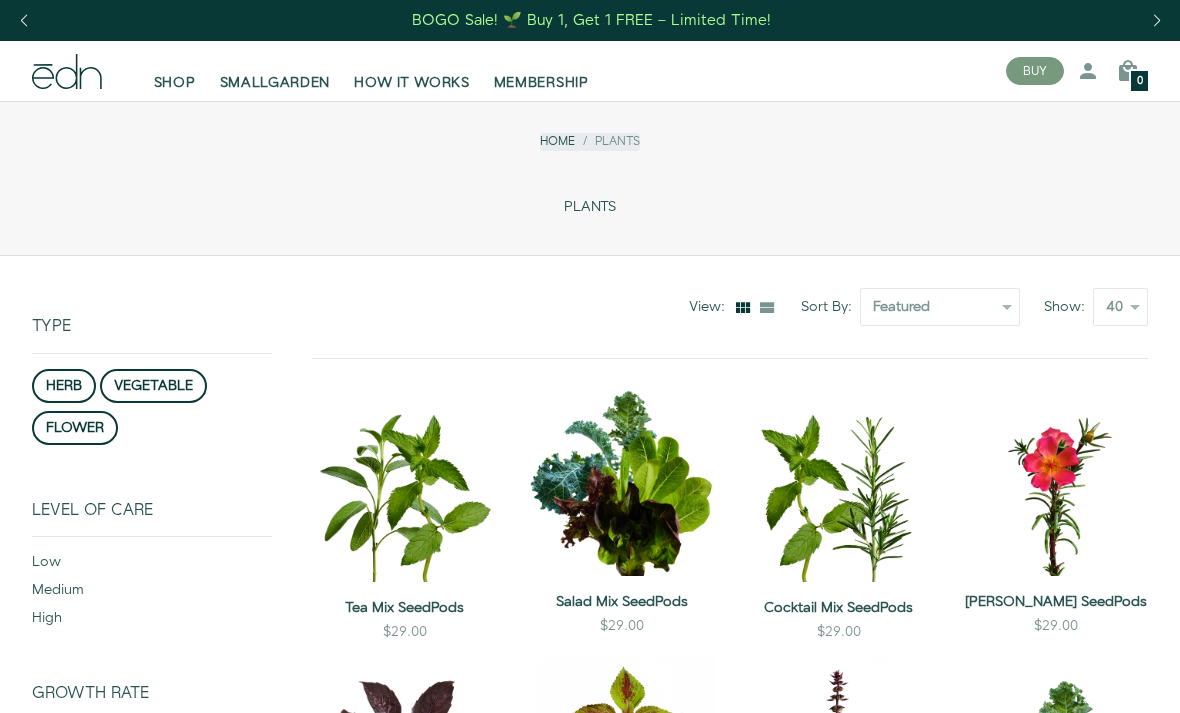 scroll, scrollTop: 0, scrollLeft: 0, axis: both 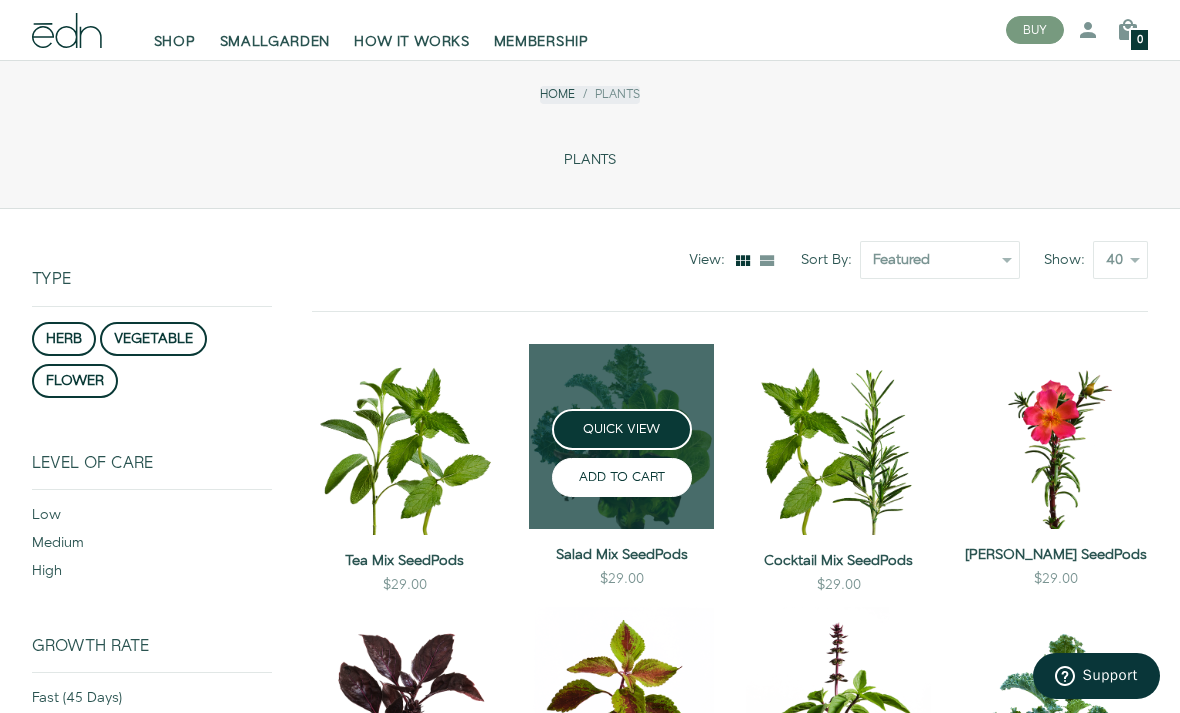 click on "ADD TO CART" at bounding box center [622, 477] 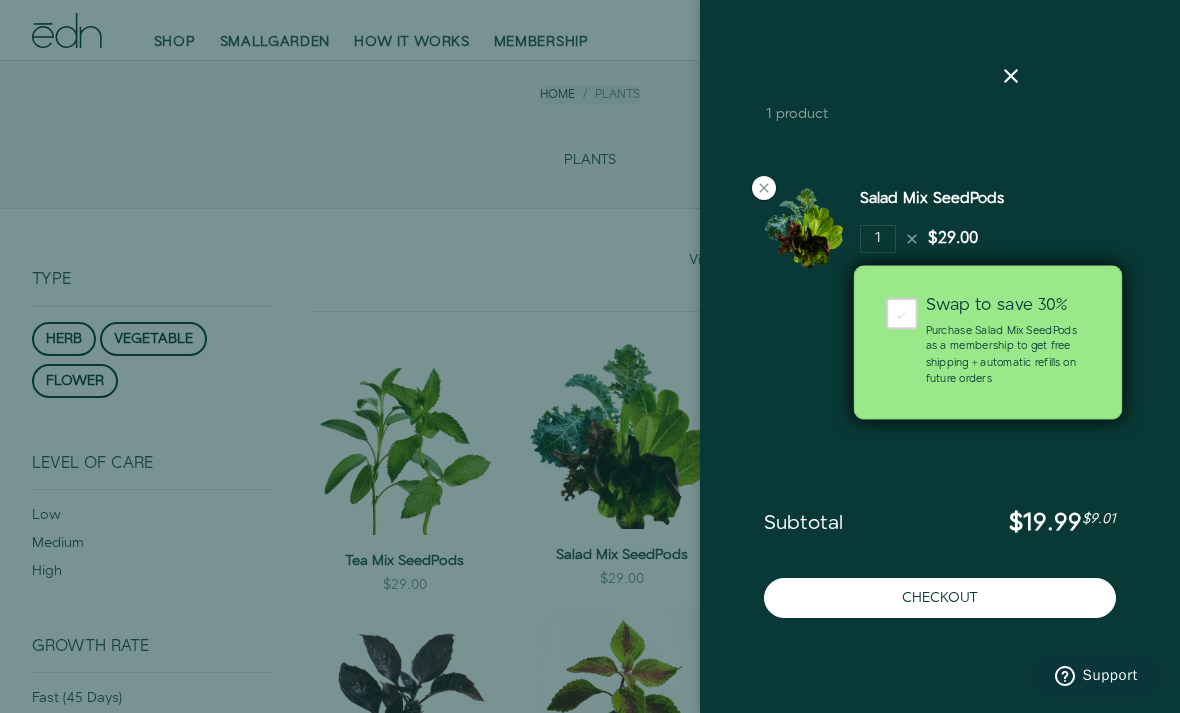 click on "Swap to save 30%
Purchase Salad Mix SeedPods as a membership to get free shipping + automatic refills on future orders" at bounding box center [1008, 343] 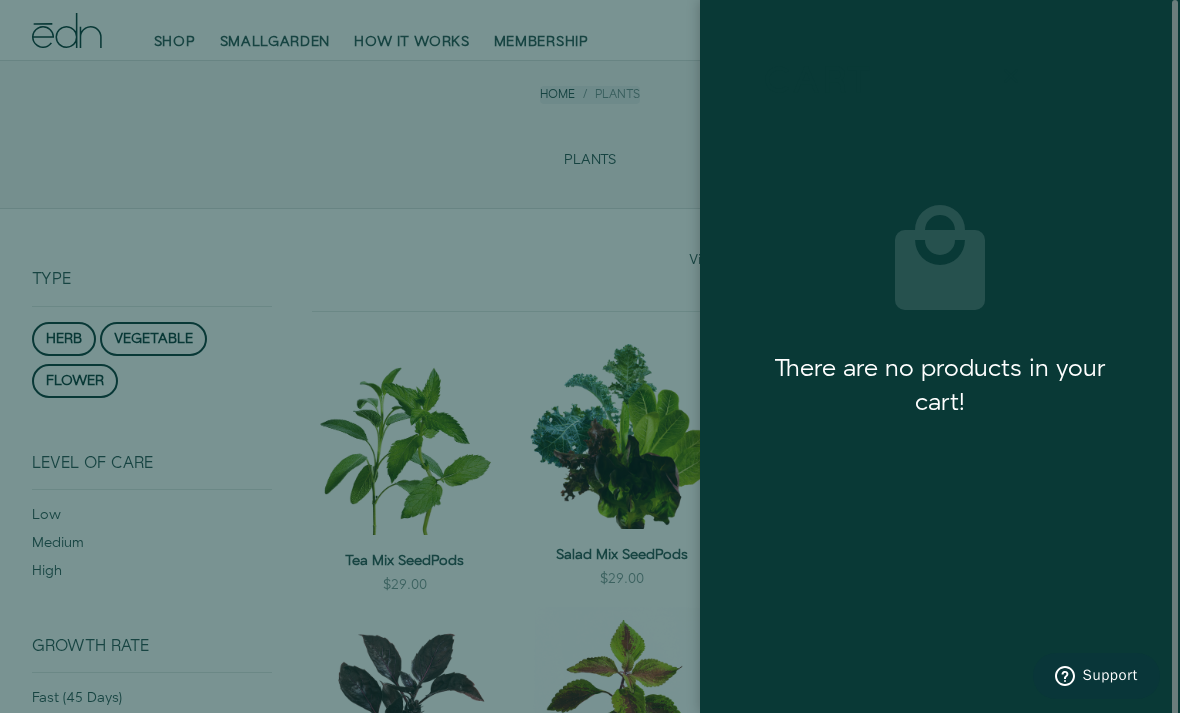 click at bounding box center (1011, 76) 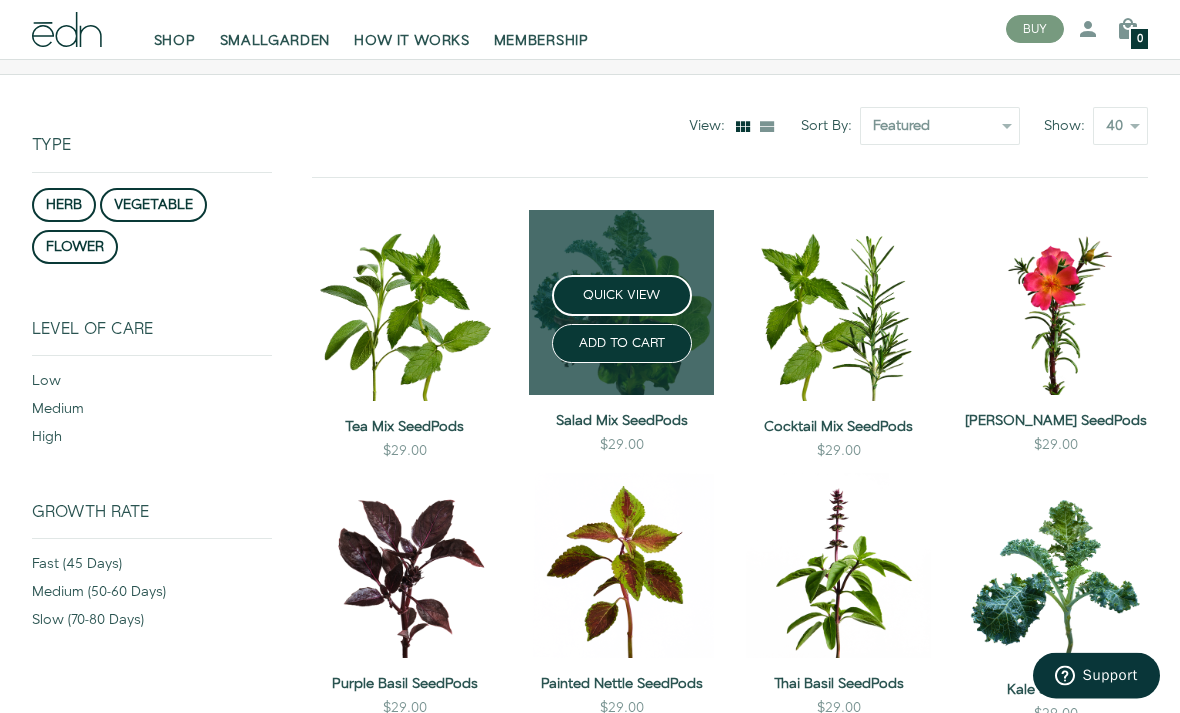 scroll, scrollTop: 181, scrollLeft: 0, axis: vertical 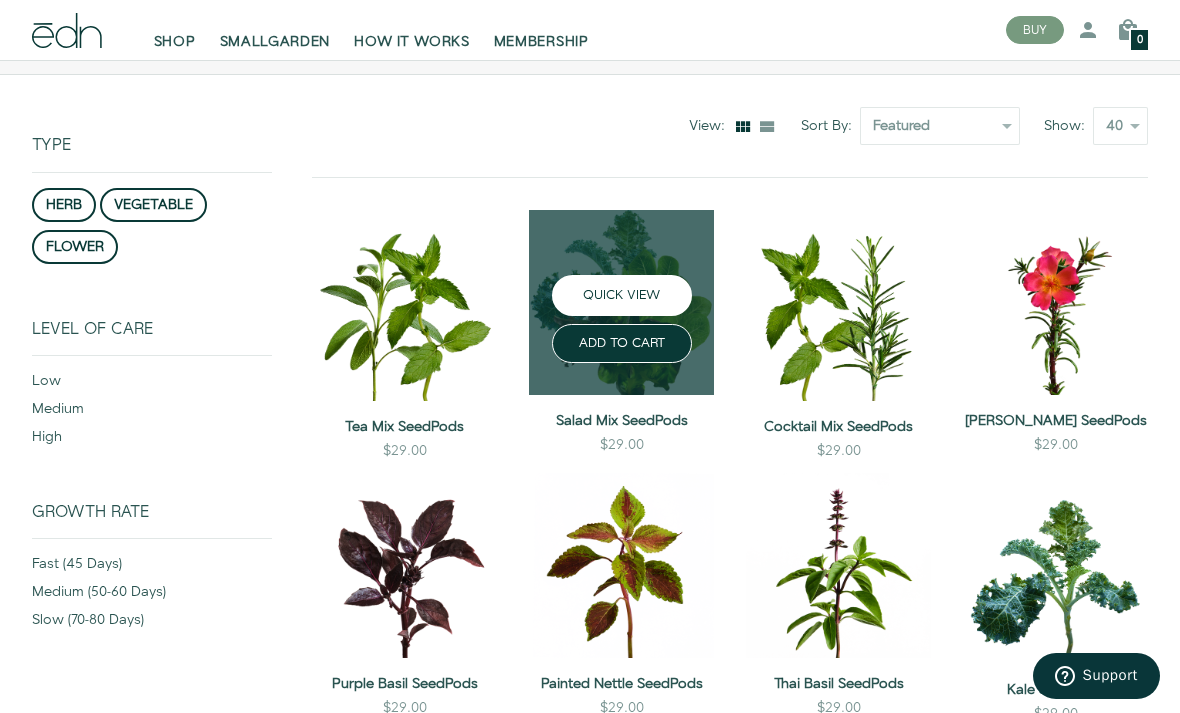 click on "QUICK VIEW" at bounding box center [622, 295] 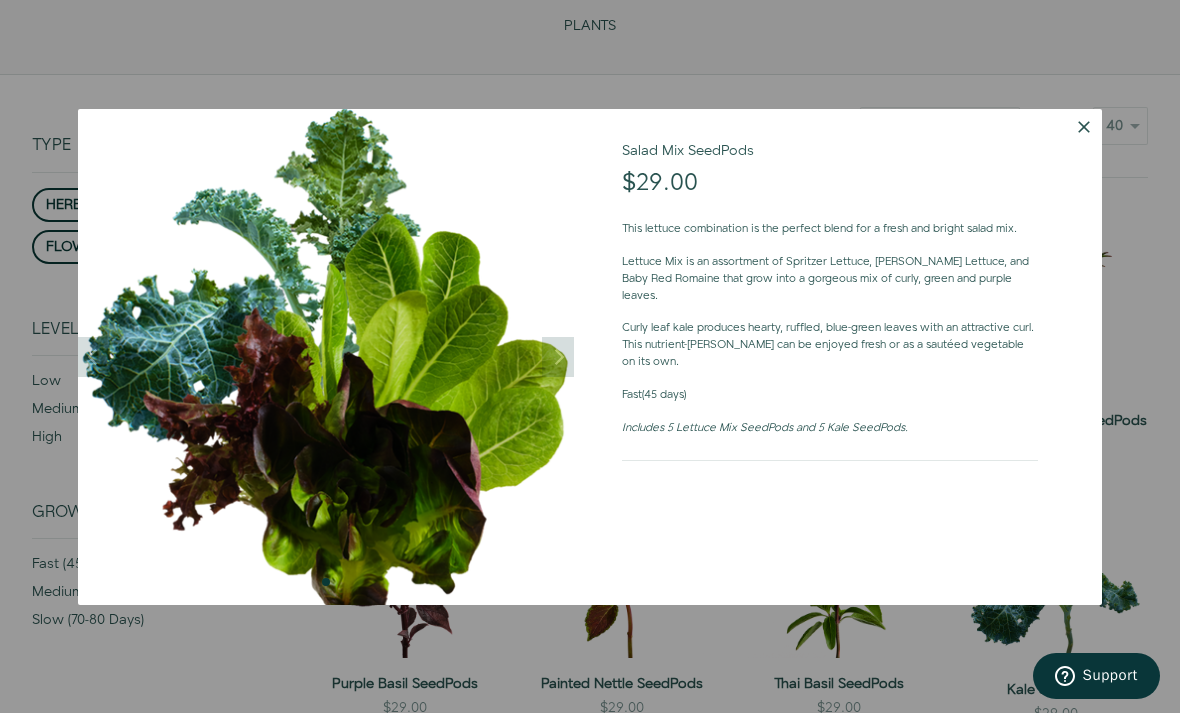 click at bounding box center (1084, 127) 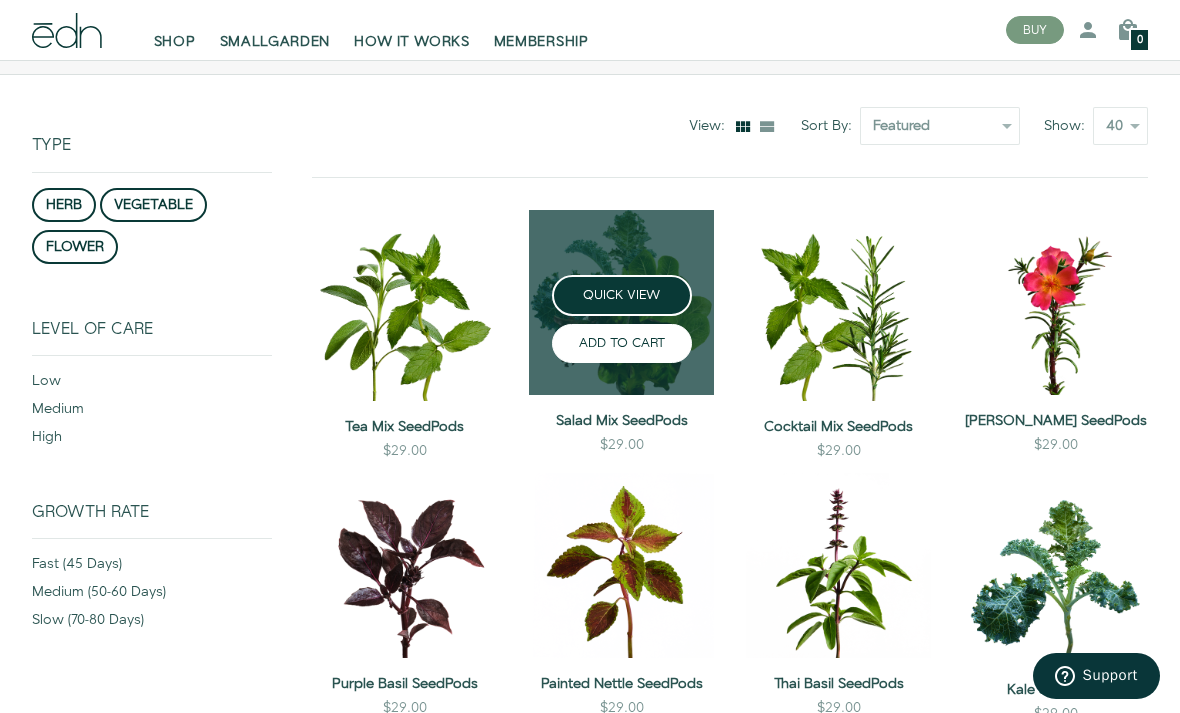 click on "ADD TO CART" at bounding box center (622, 343) 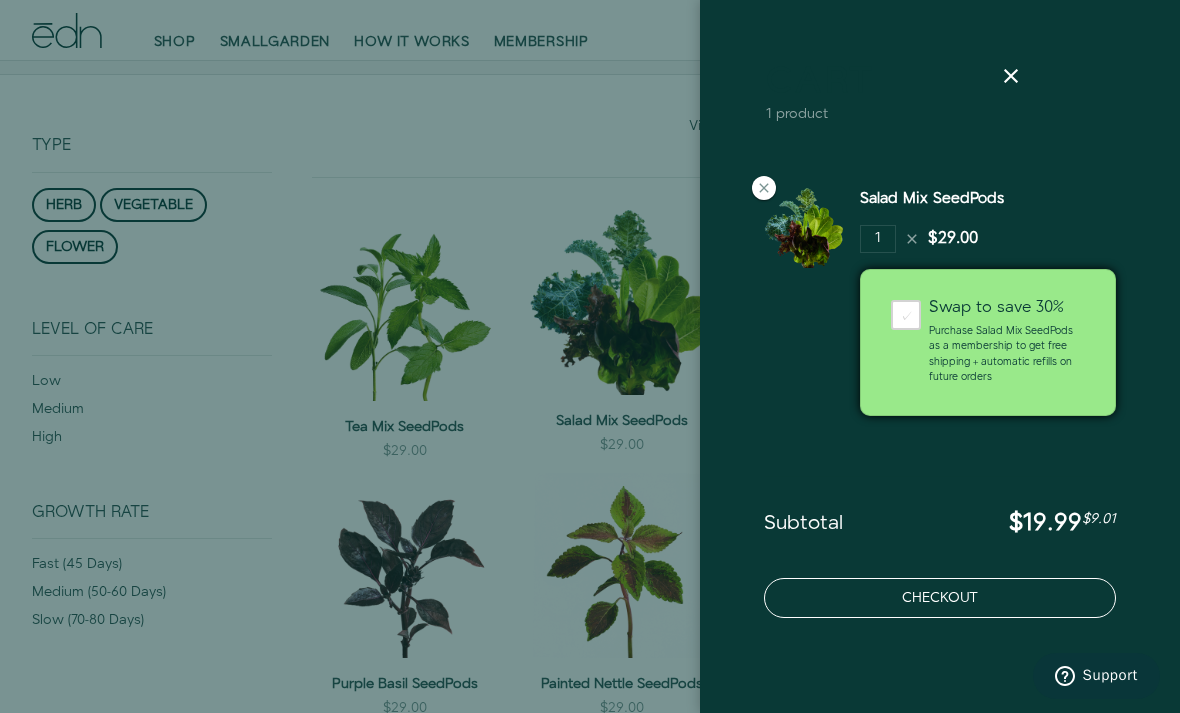 click on "Checkout" at bounding box center (940, 598) 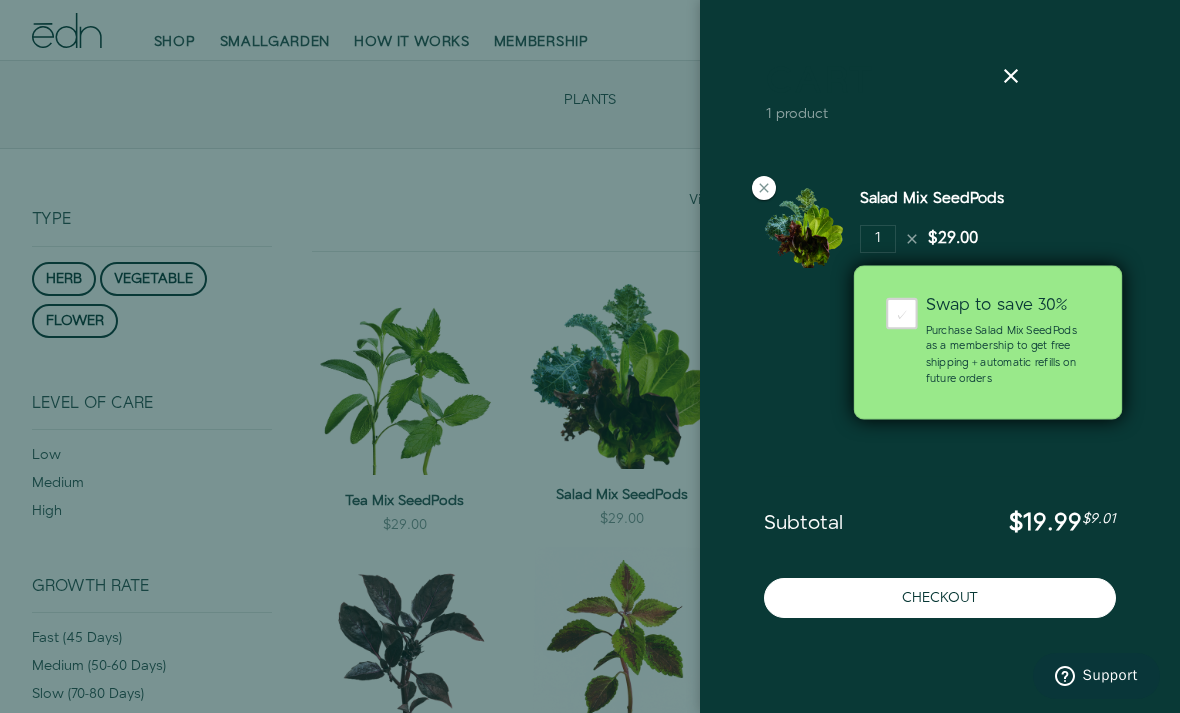 click on "✓" at bounding box center (902, 314) 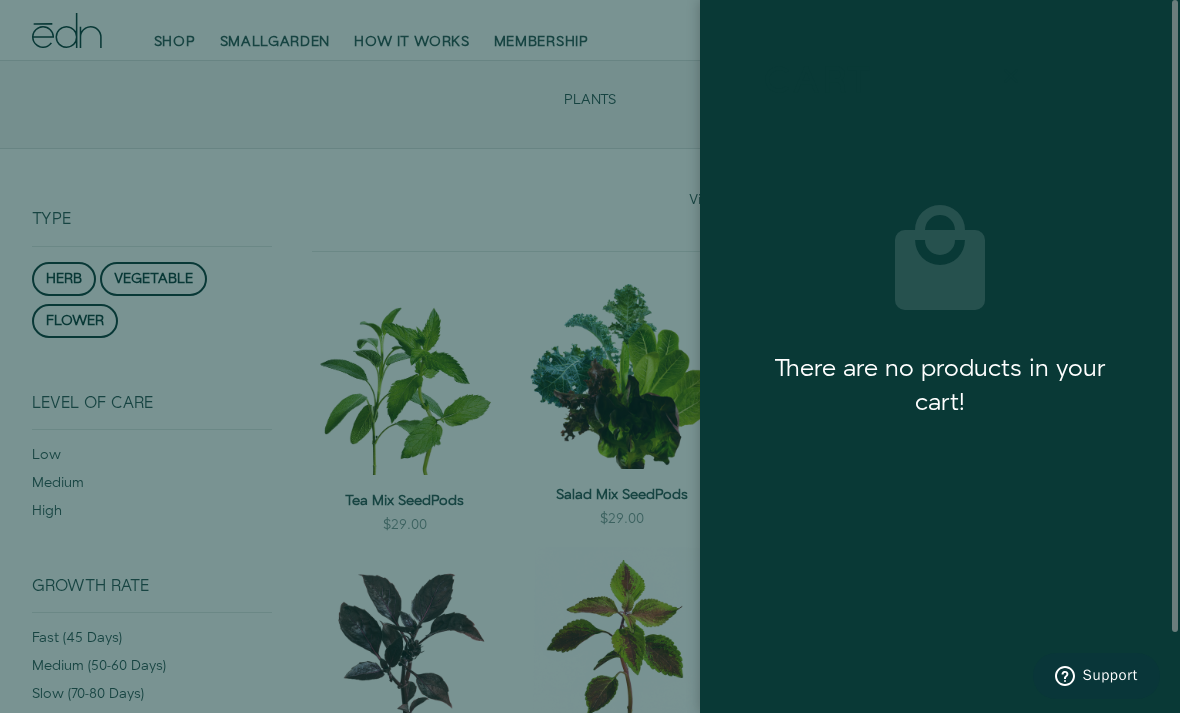 click at bounding box center (1011, 76) 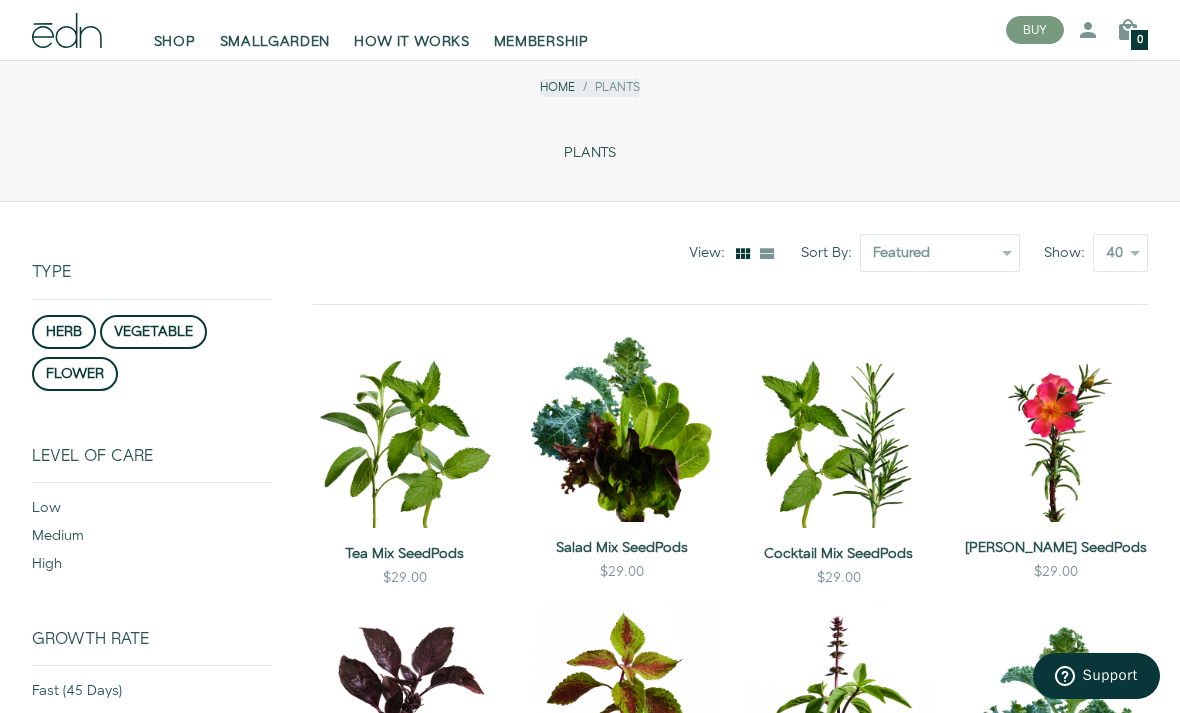 scroll, scrollTop: 0, scrollLeft: 0, axis: both 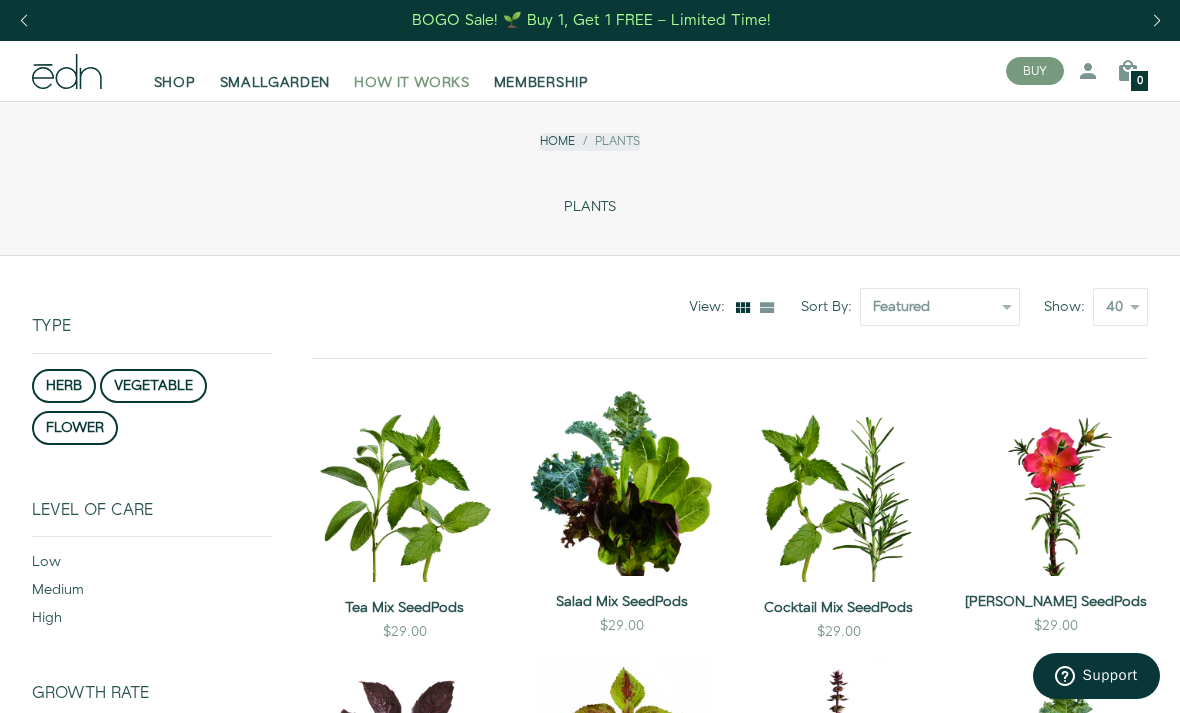 click on "HOW IT WORKS" at bounding box center [411, 83] 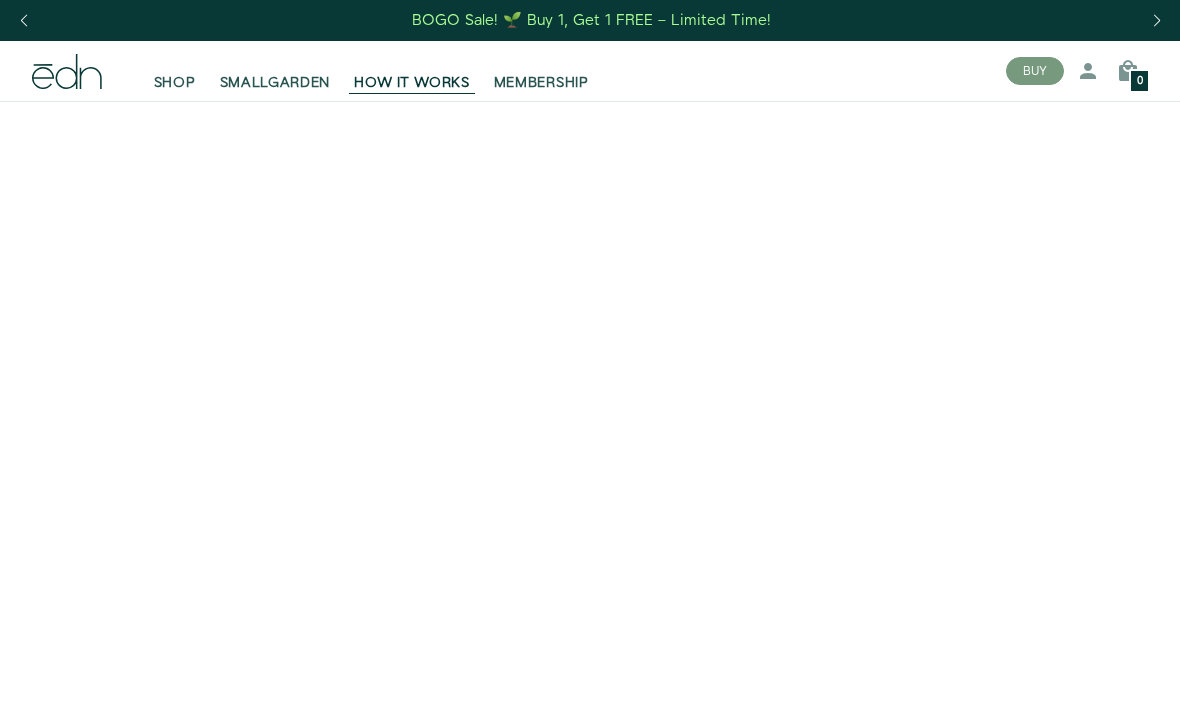 scroll, scrollTop: 0, scrollLeft: 0, axis: both 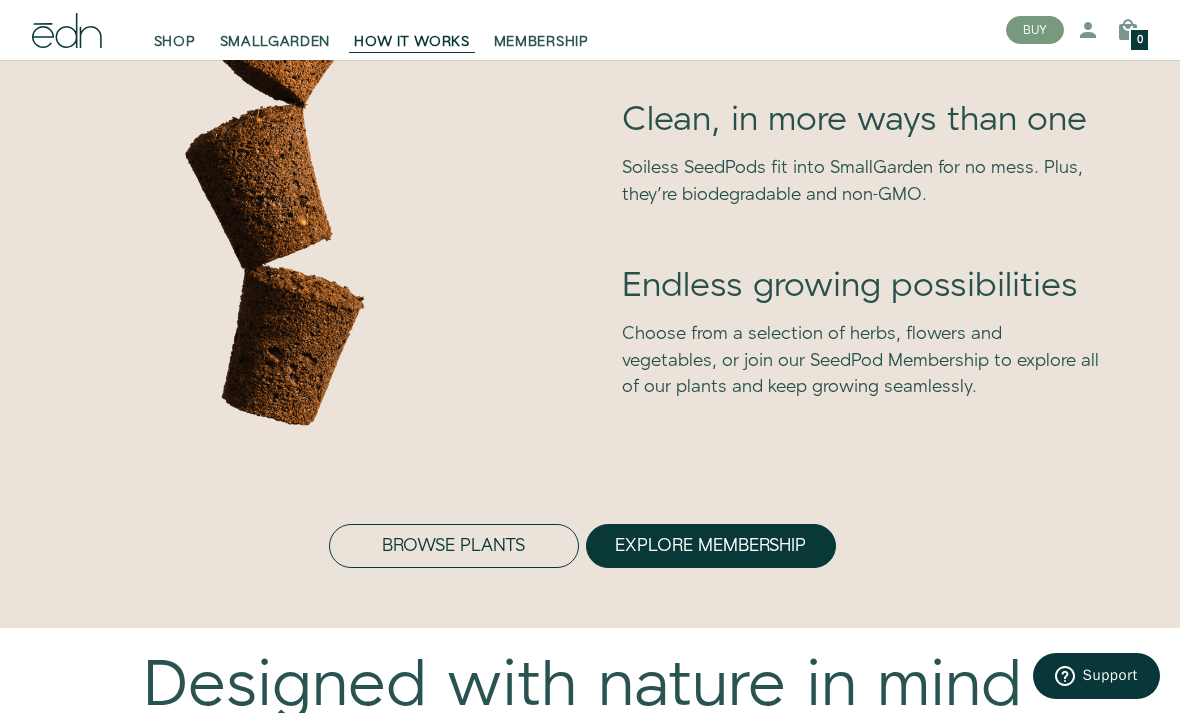 click on "Browse Plants" at bounding box center [454, 546] 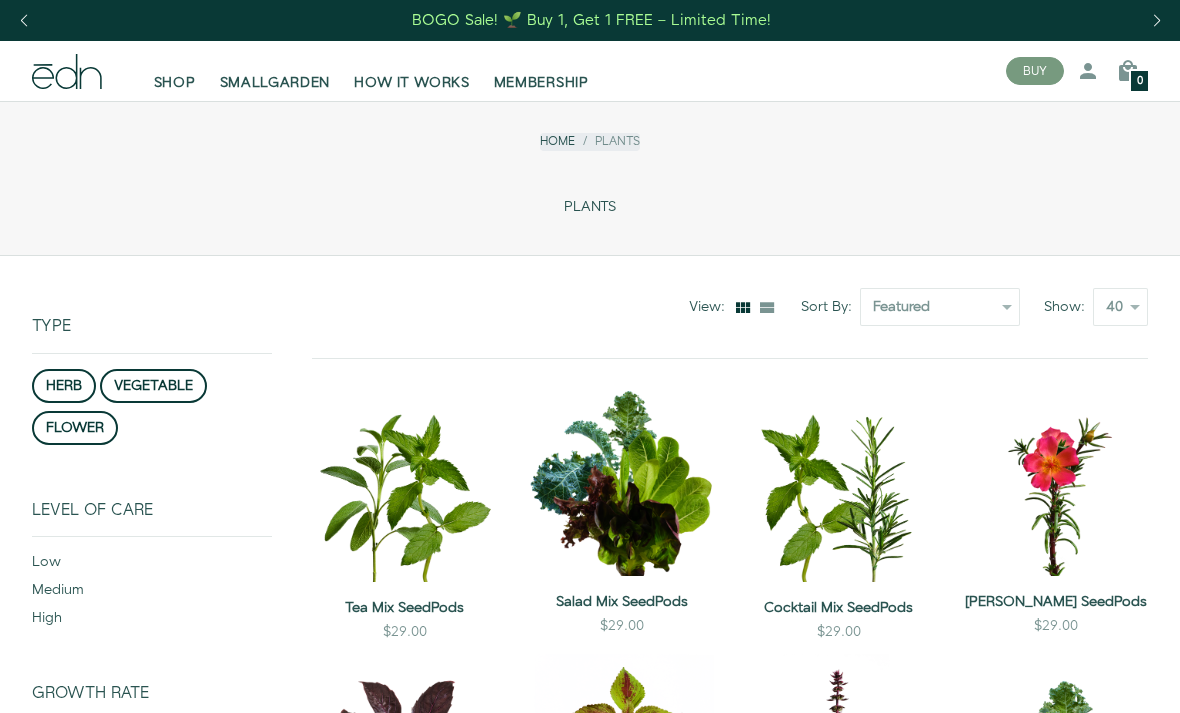 scroll, scrollTop: 0, scrollLeft: 0, axis: both 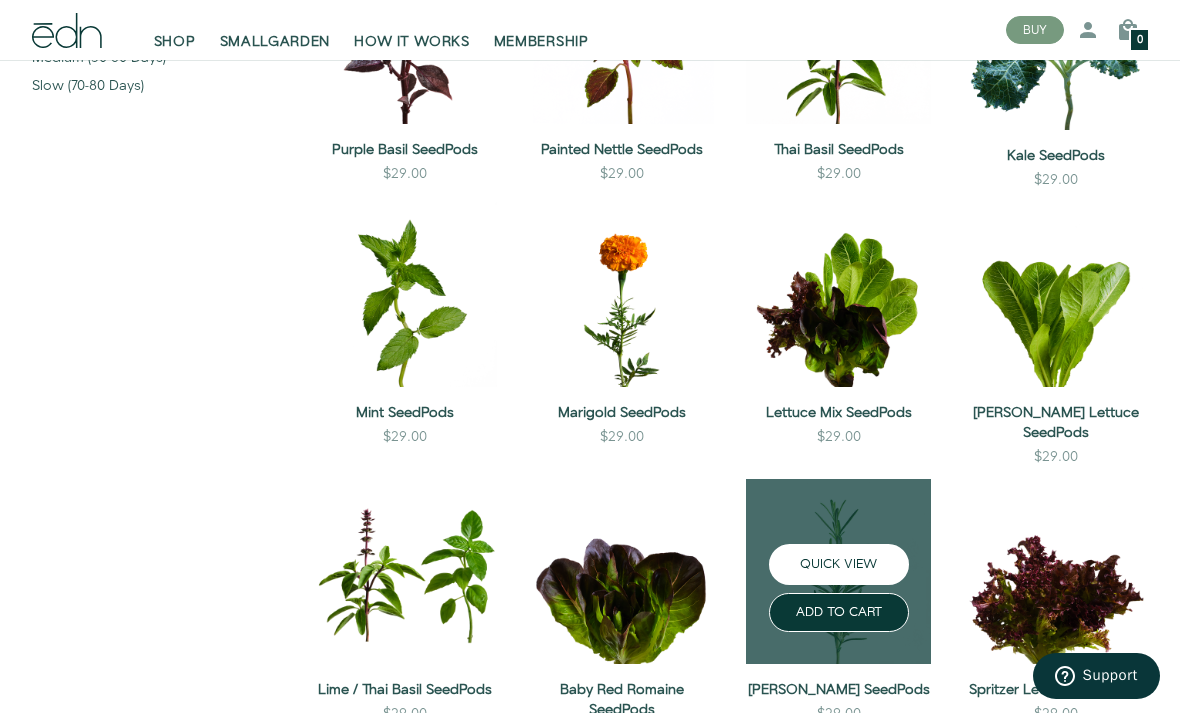 click on "QUICK VIEW" at bounding box center [839, 564] 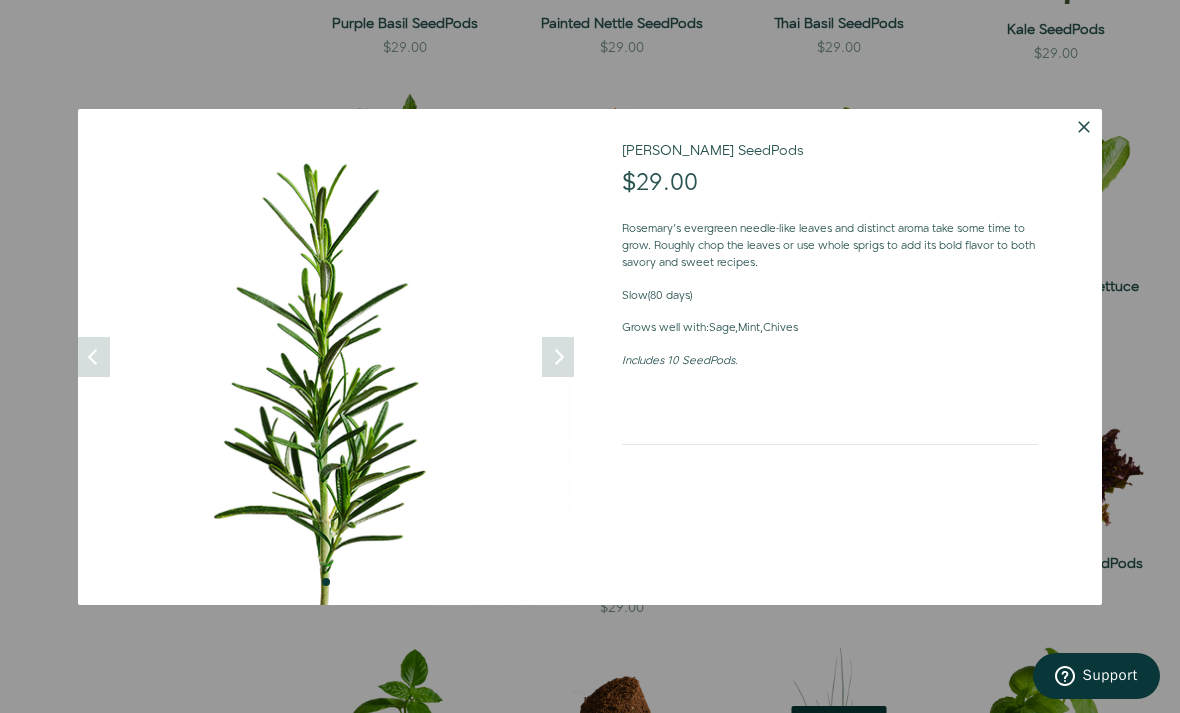 scroll, scrollTop: 828, scrollLeft: 0, axis: vertical 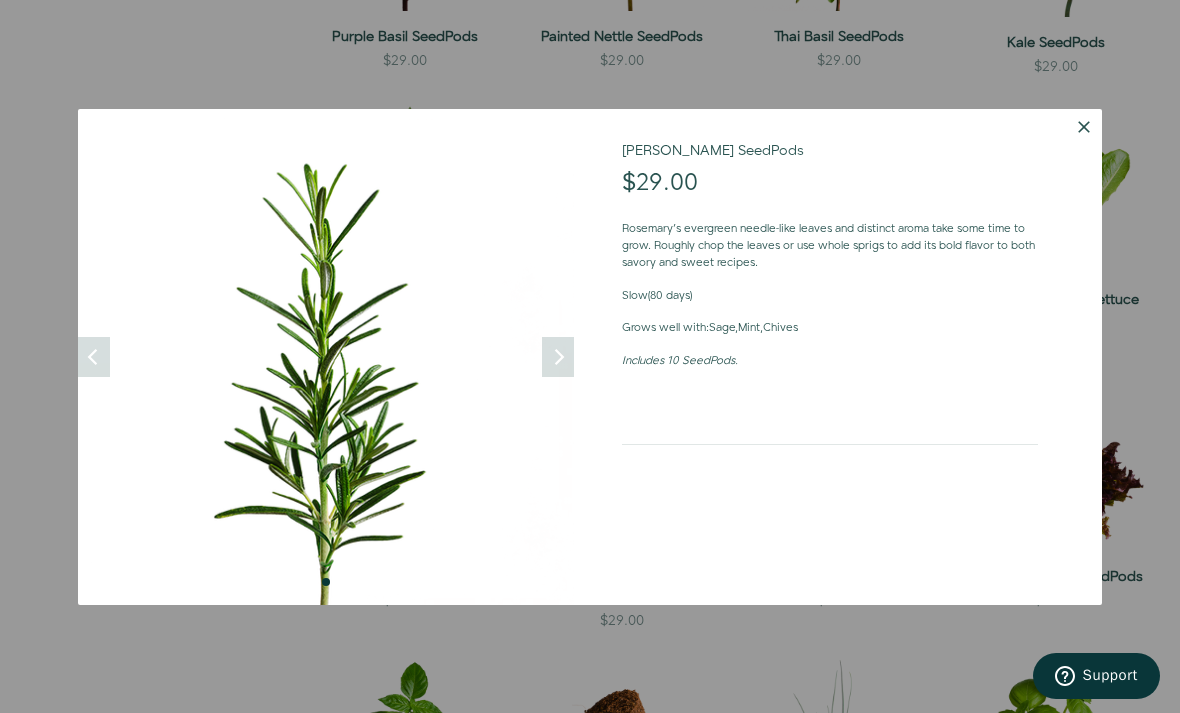 click at bounding box center [1084, 127] 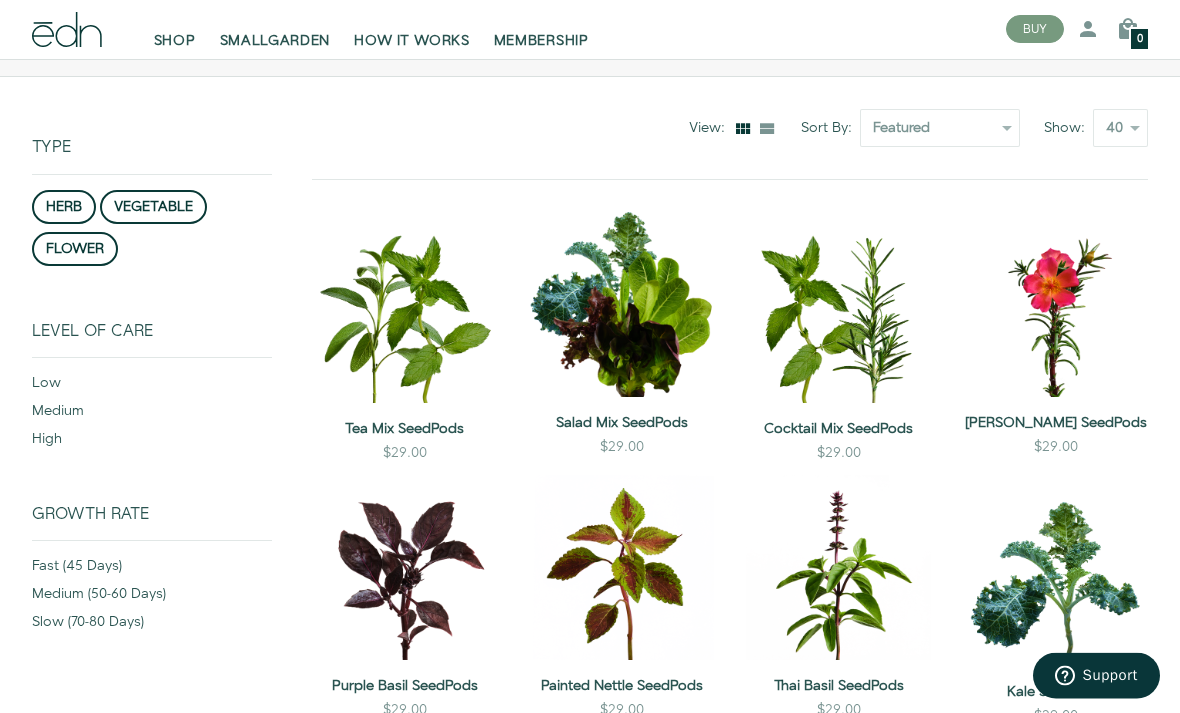 scroll, scrollTop: 179, scrollLeft: 0, axis: vertical 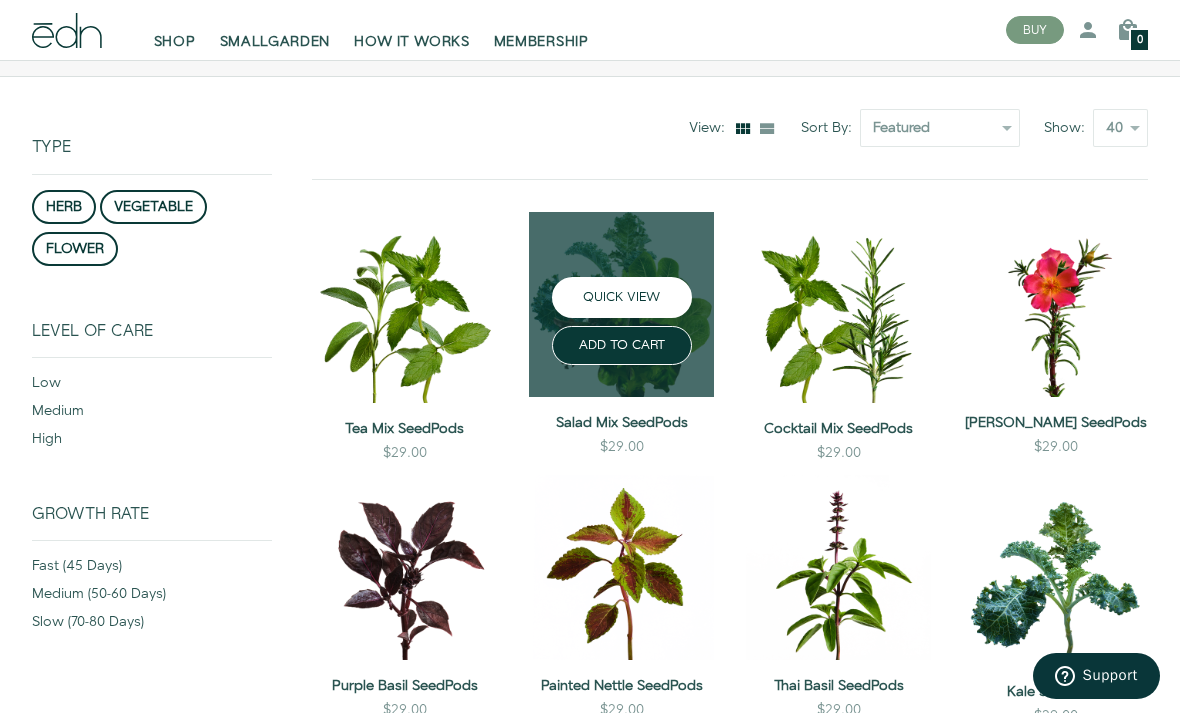 click on "QUICK VIEW" at bounding box center [622, 297] 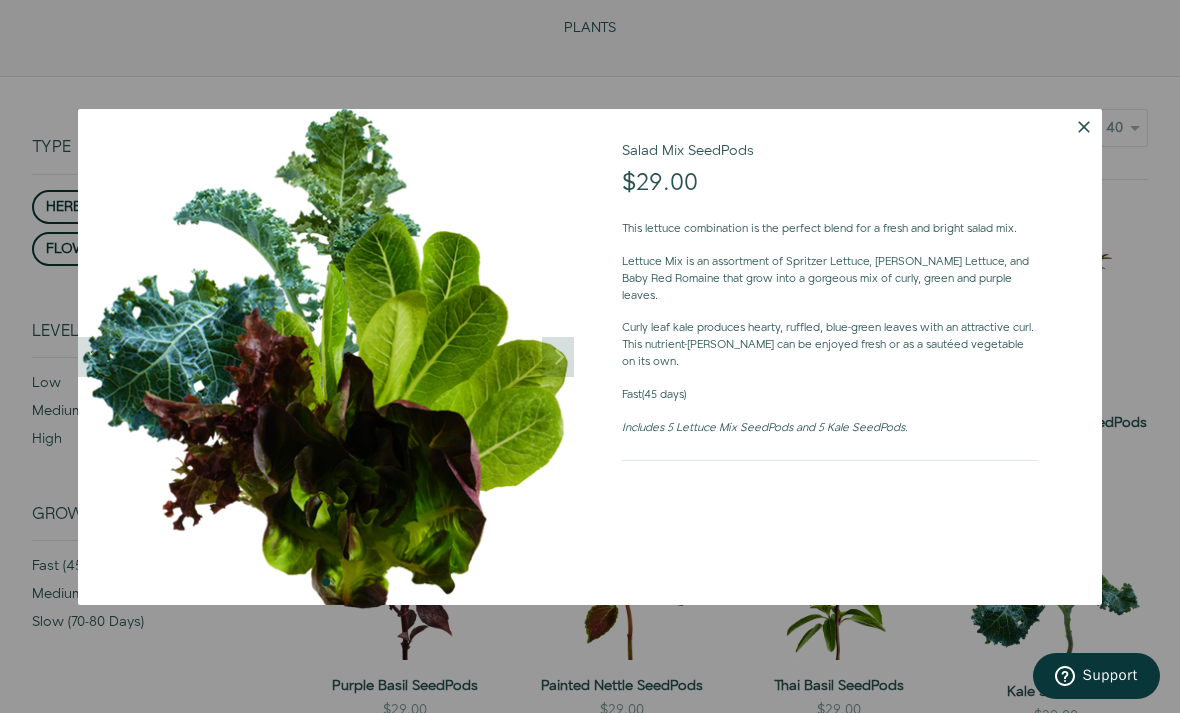click at bounding box center (1084, 127) 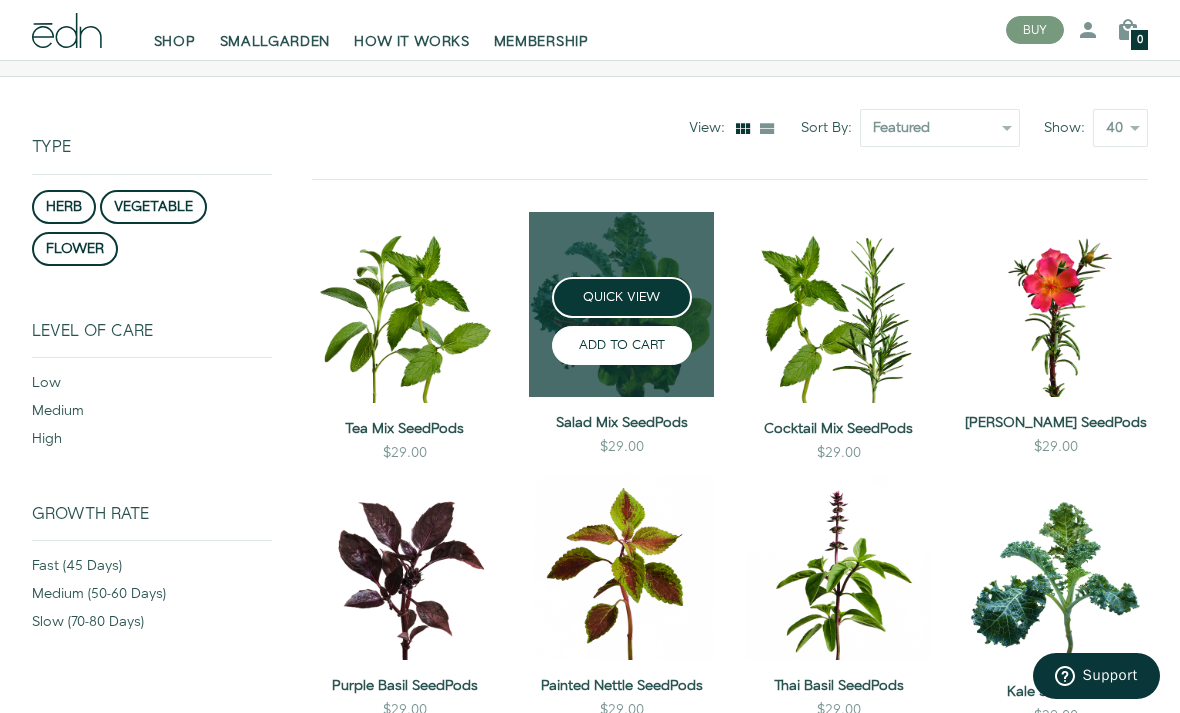 click on "ADD TO CART" at bounding box center [622, 345] 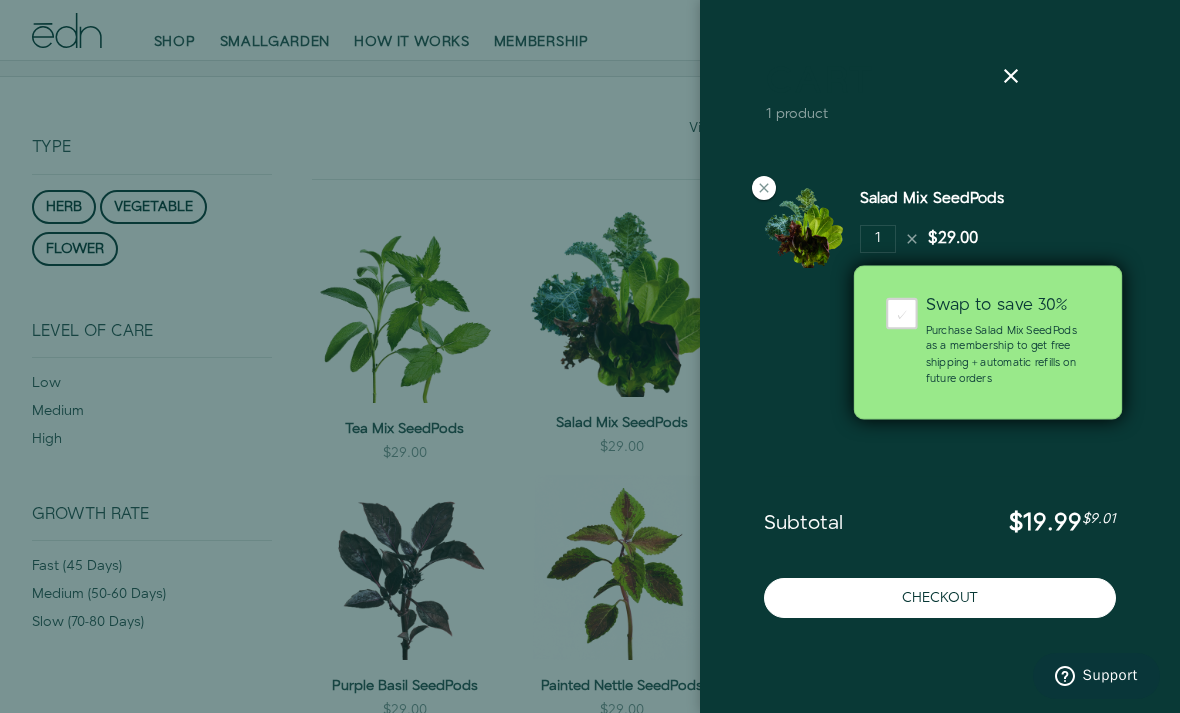 click on "✓" at bounding box center [902, 314] 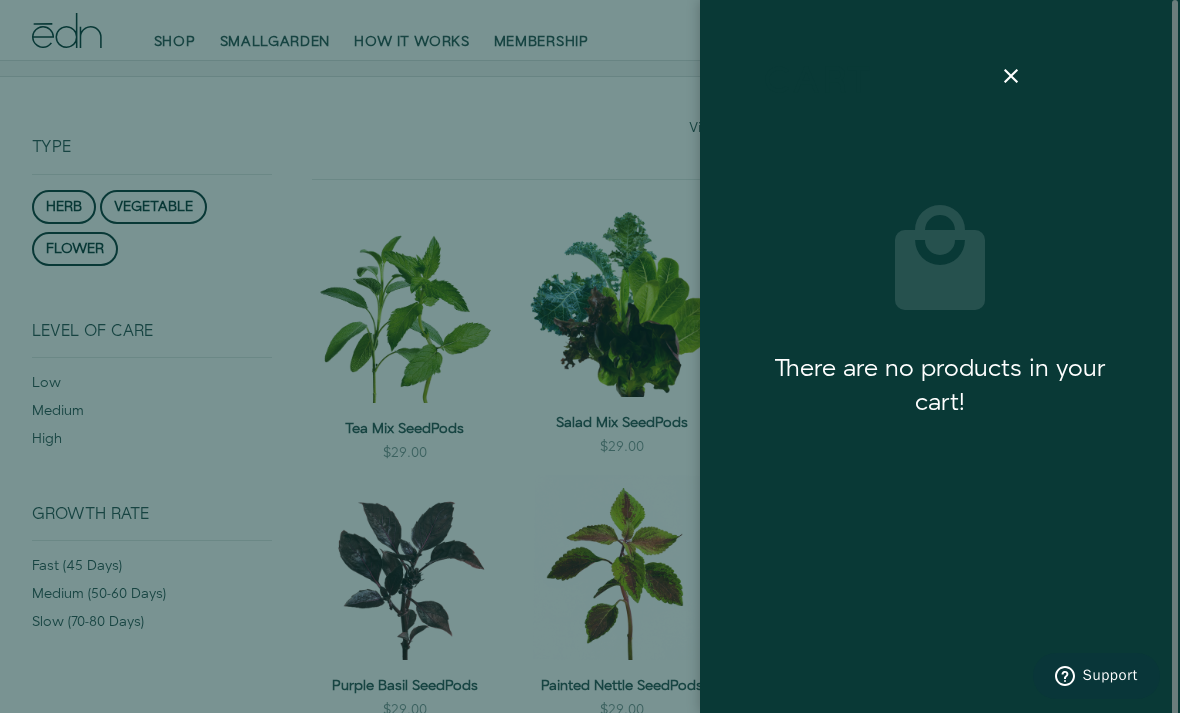 click on "Support" at bounding box center (1110, 675) 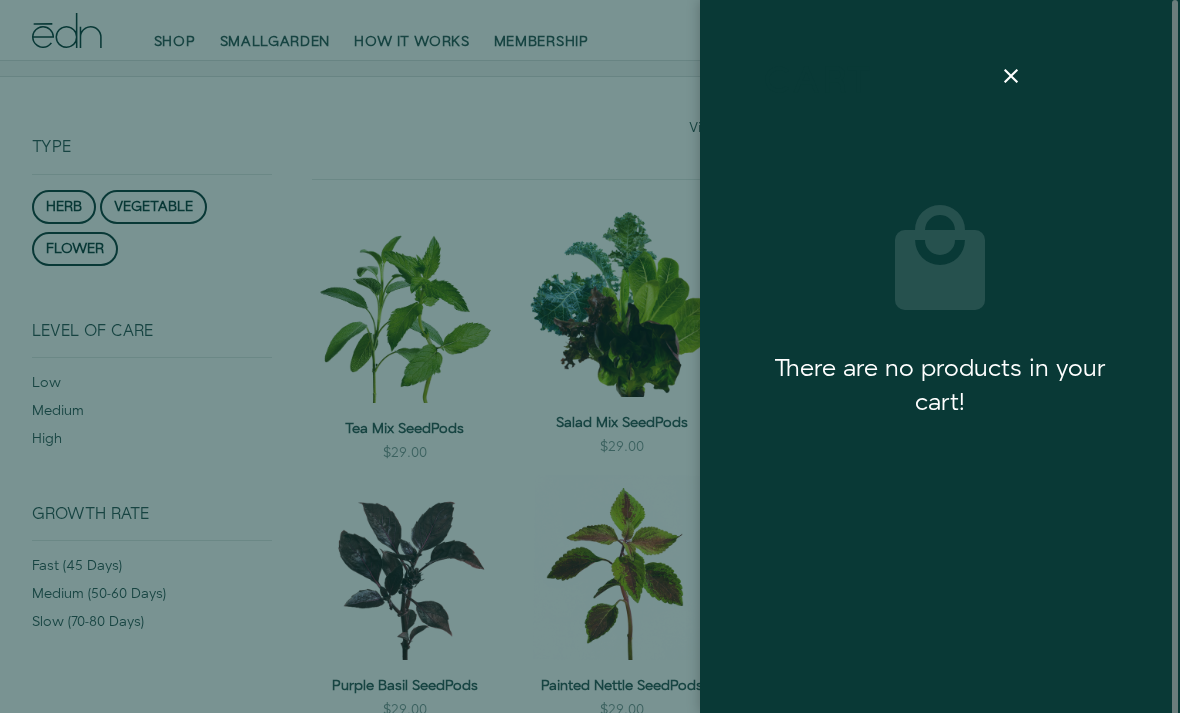 scroll, scrollTop: 0, scrollLeft: 0, axis: both 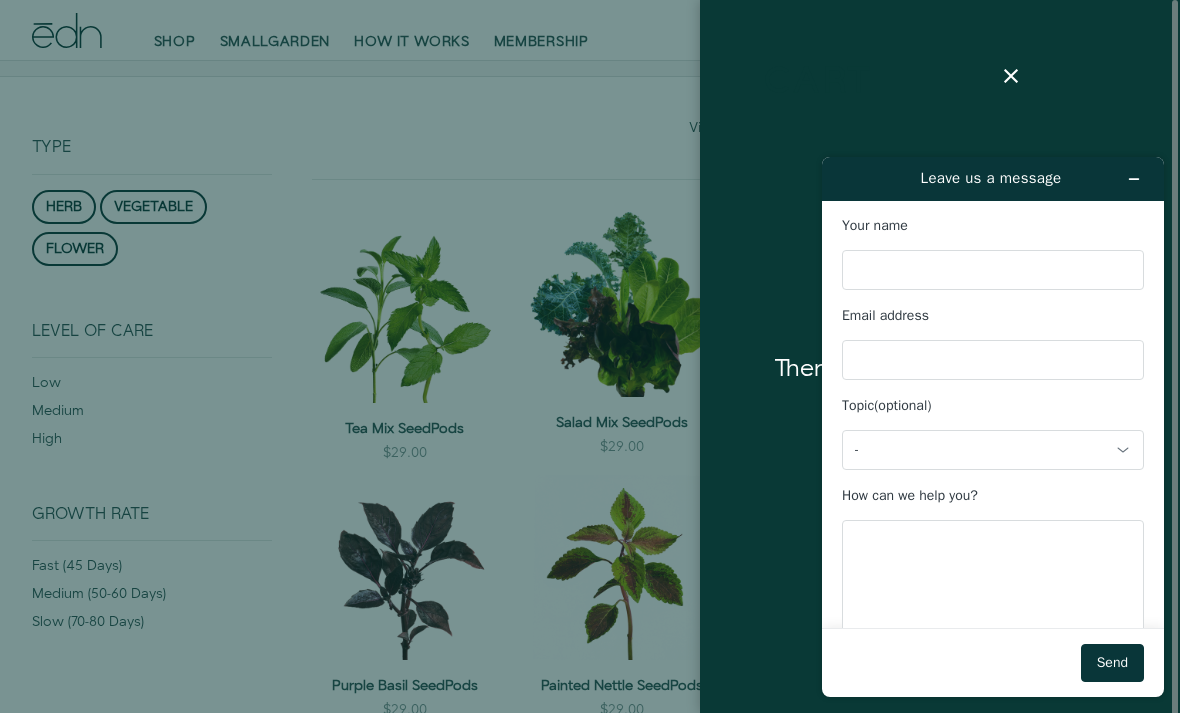 click at bounding box center (590, 356) 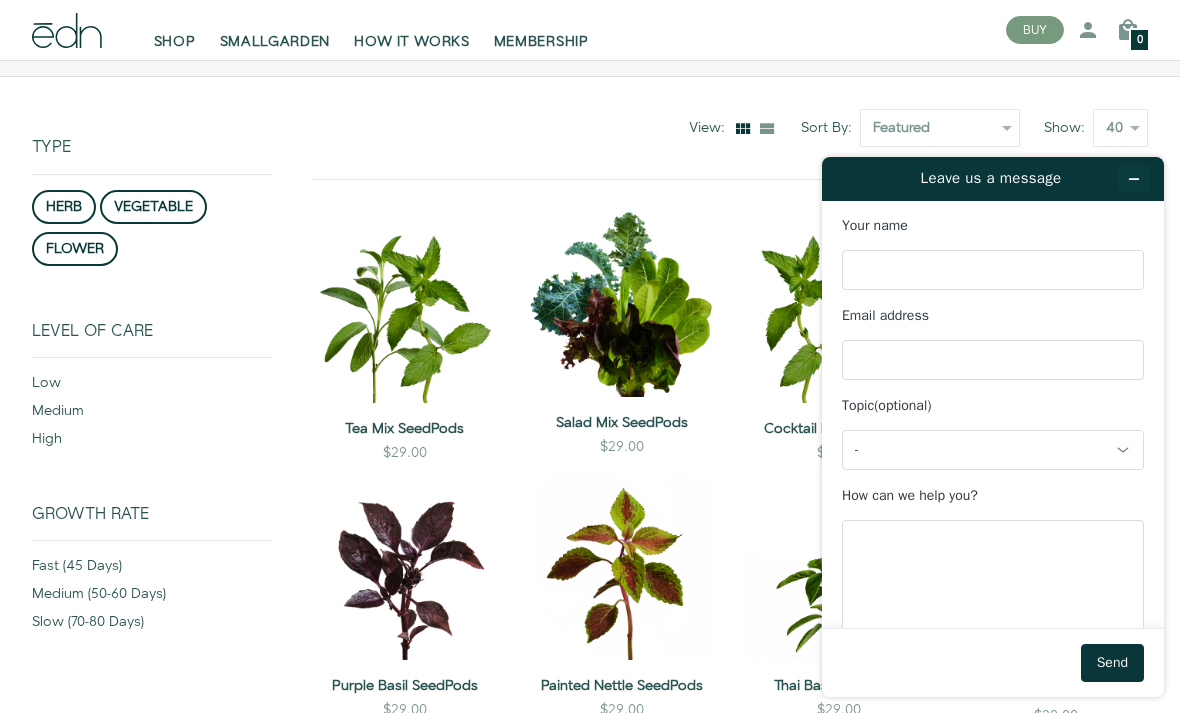 click 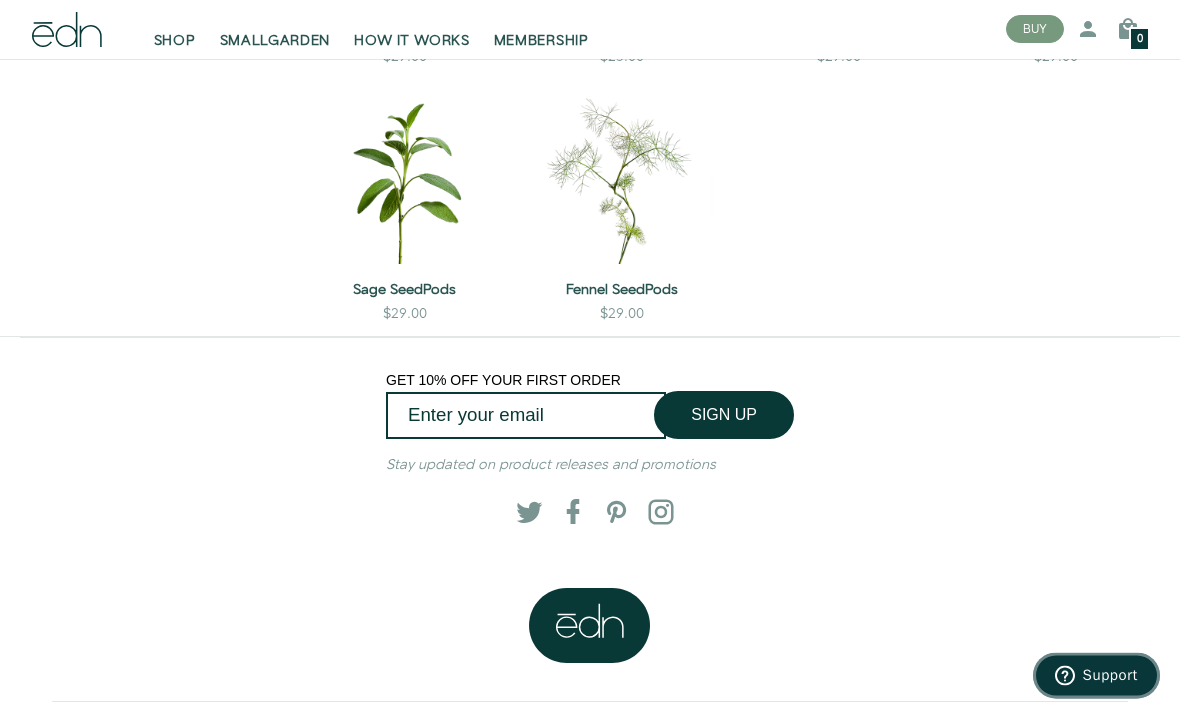 scroll, scrollTop: 1712, scrollLeft: 0, axis: vertical 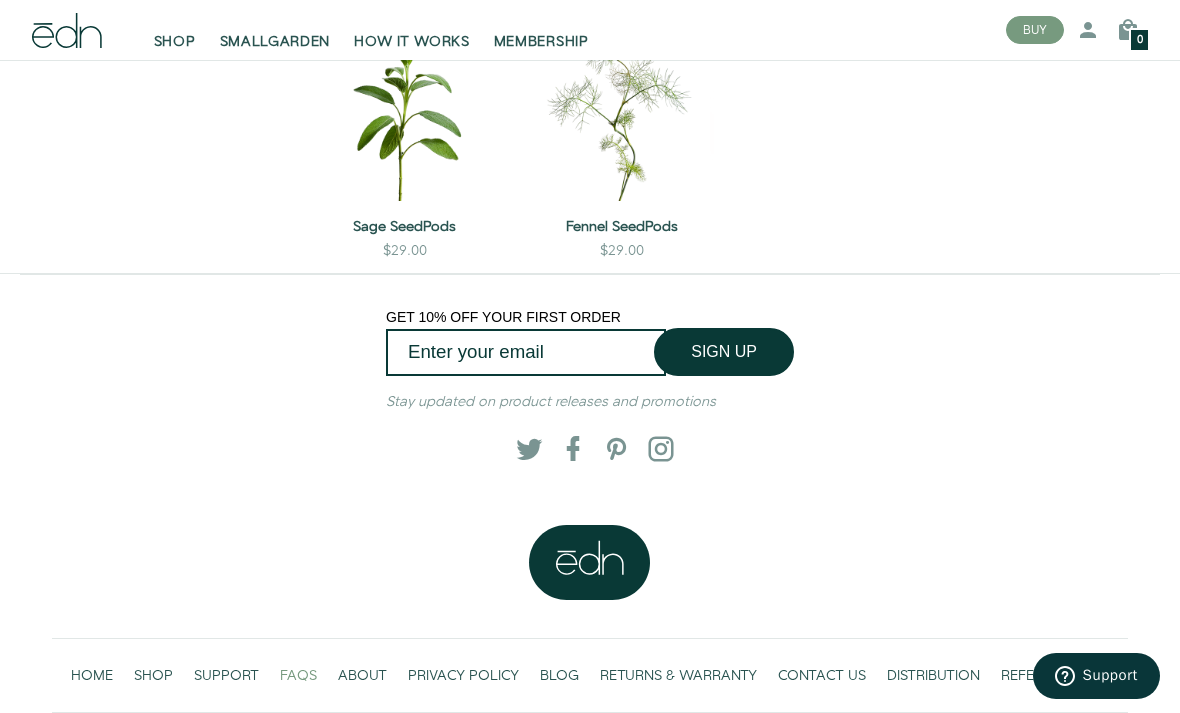 click on "FAQS" at bounding box center (298, 676) 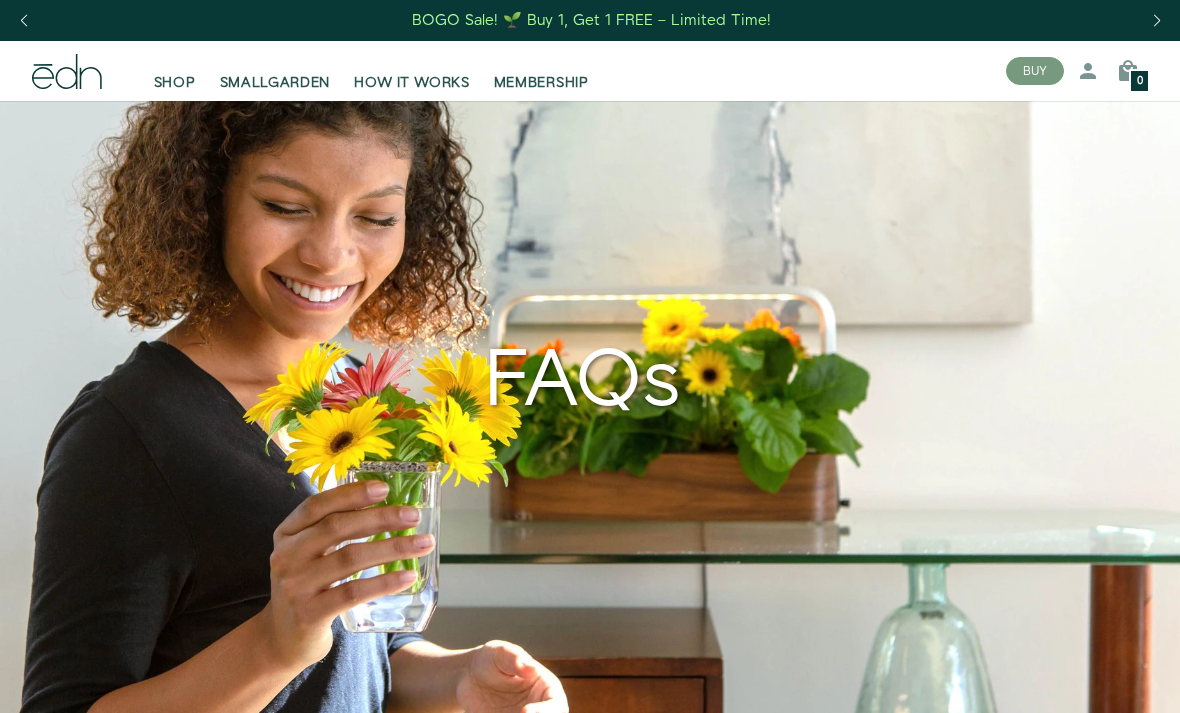 scroll, scrollTop: 0, scrollLeft: 0, axis: both 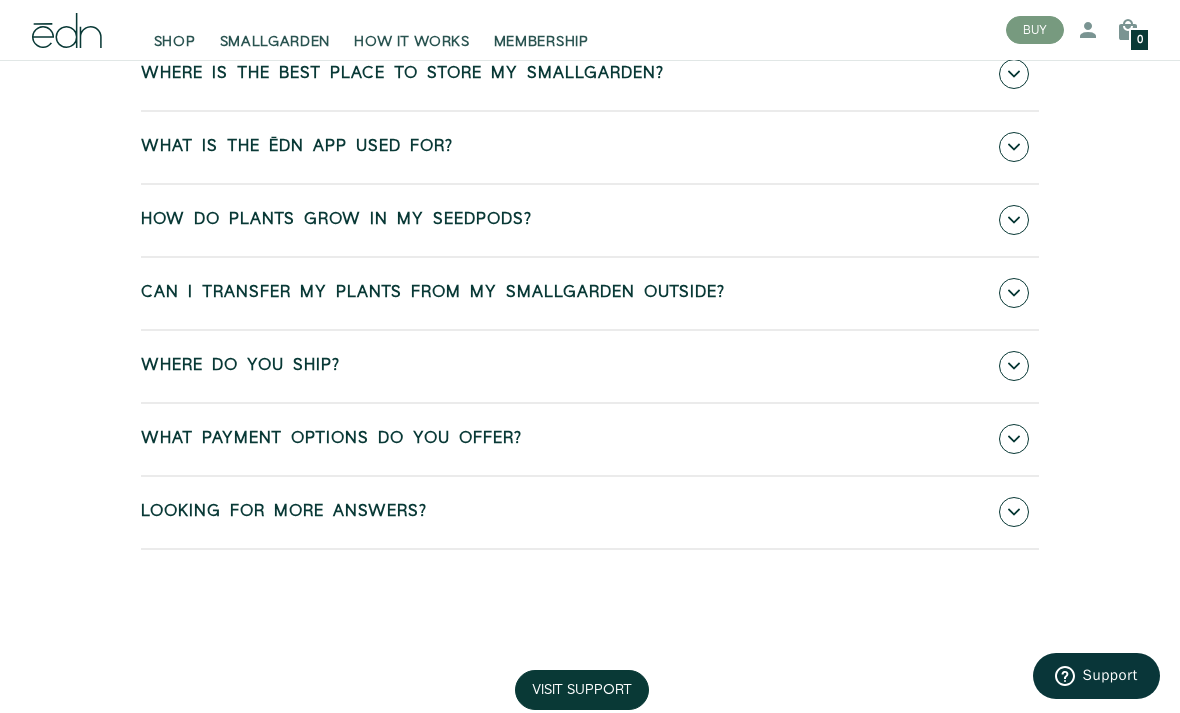 click at bounding box center (1014, 512) 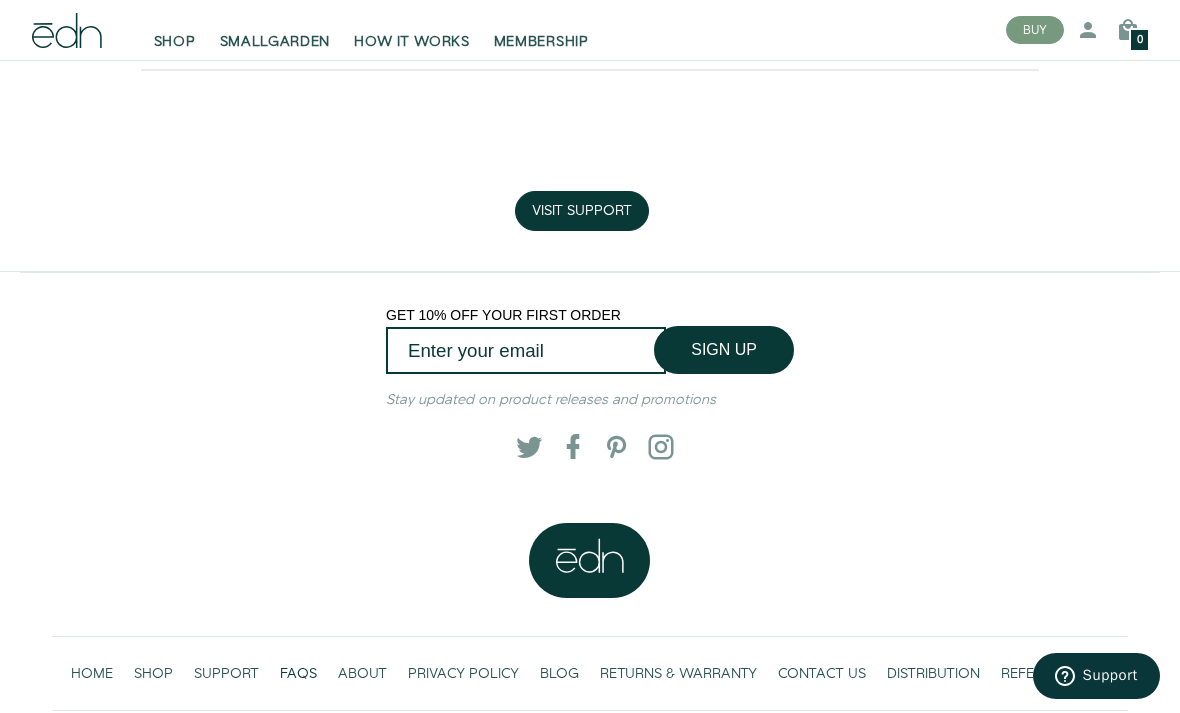 scroll, scrollTop: 1684, scrollLeft: 0, axis: vertical 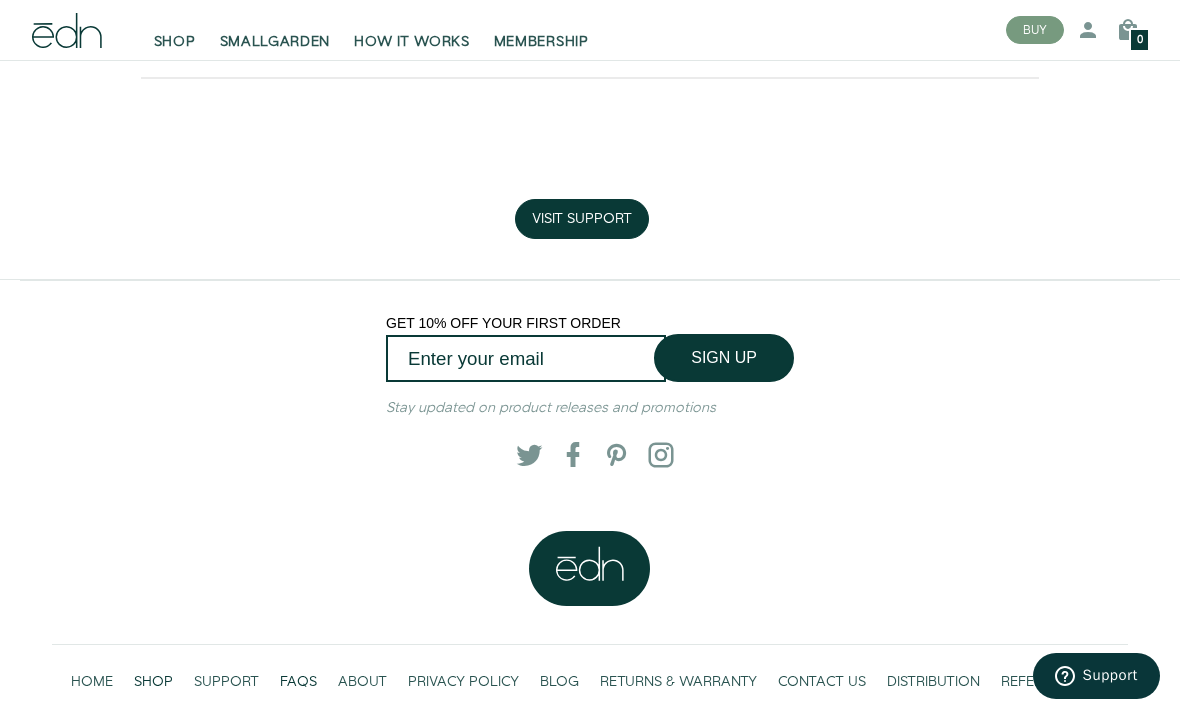 click on "SHOP" at bounding box center (154, 681) 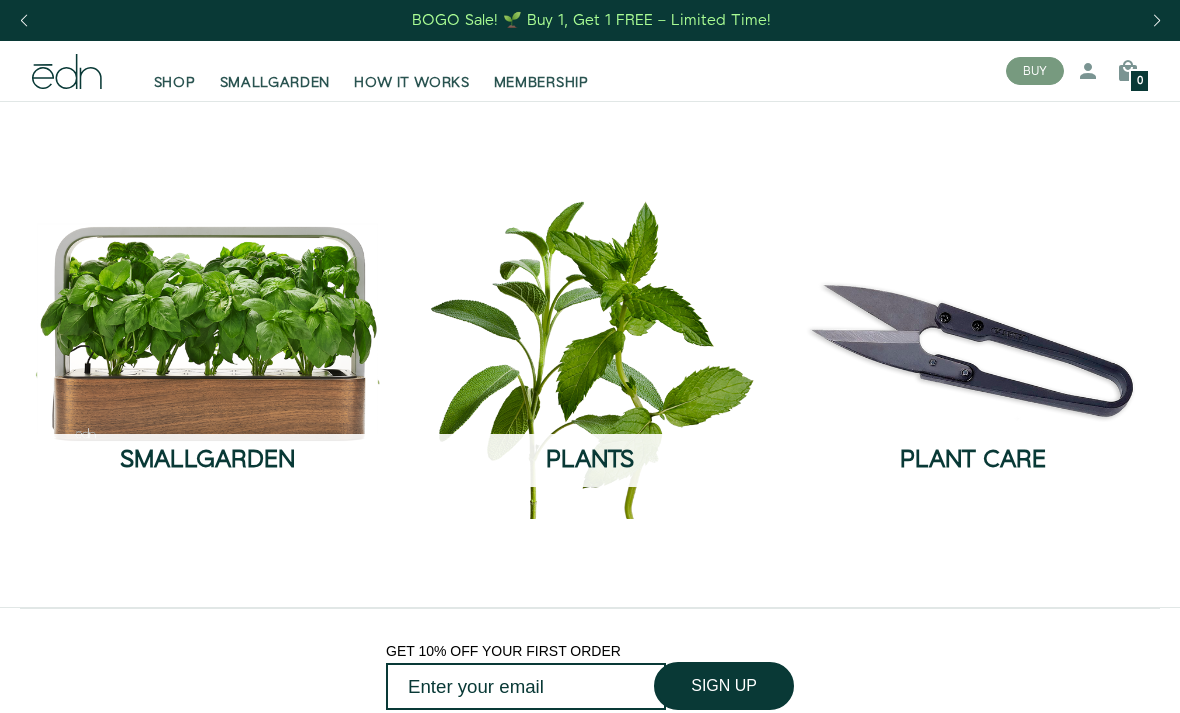 scroll, scrollTop: 0, scrollLeft: 0, axis: both 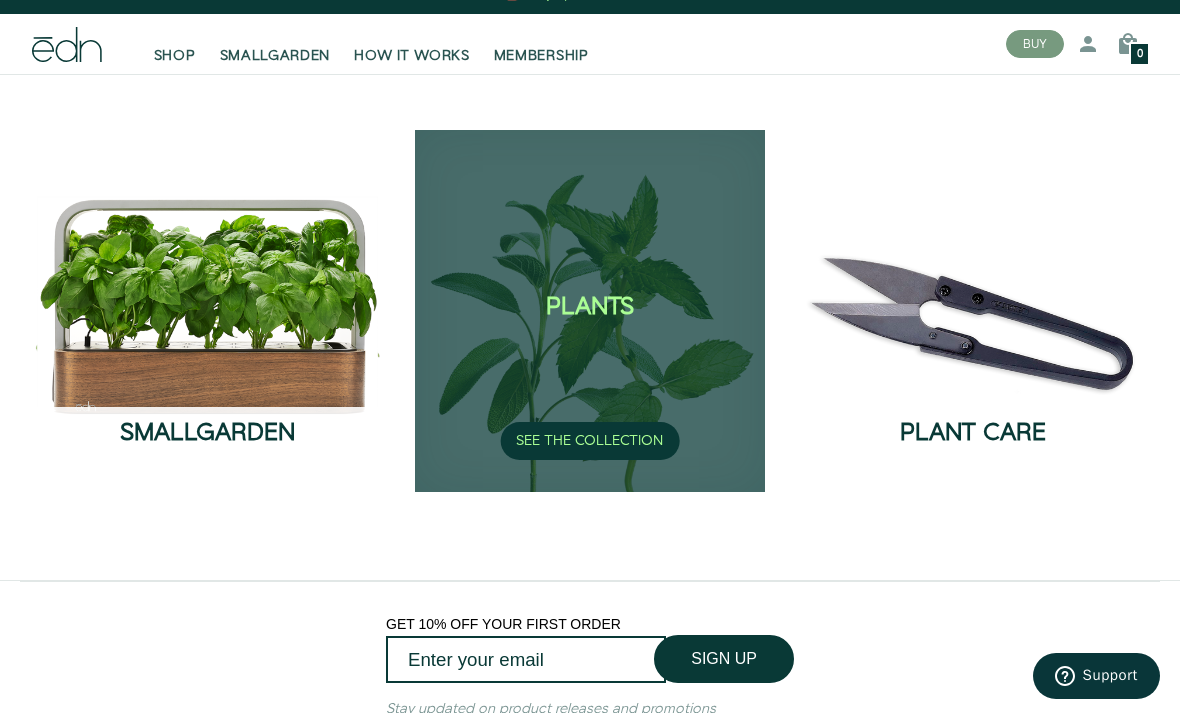 click on "Plants
SEE THE COLLECTION" at bounding box center (590, 311) 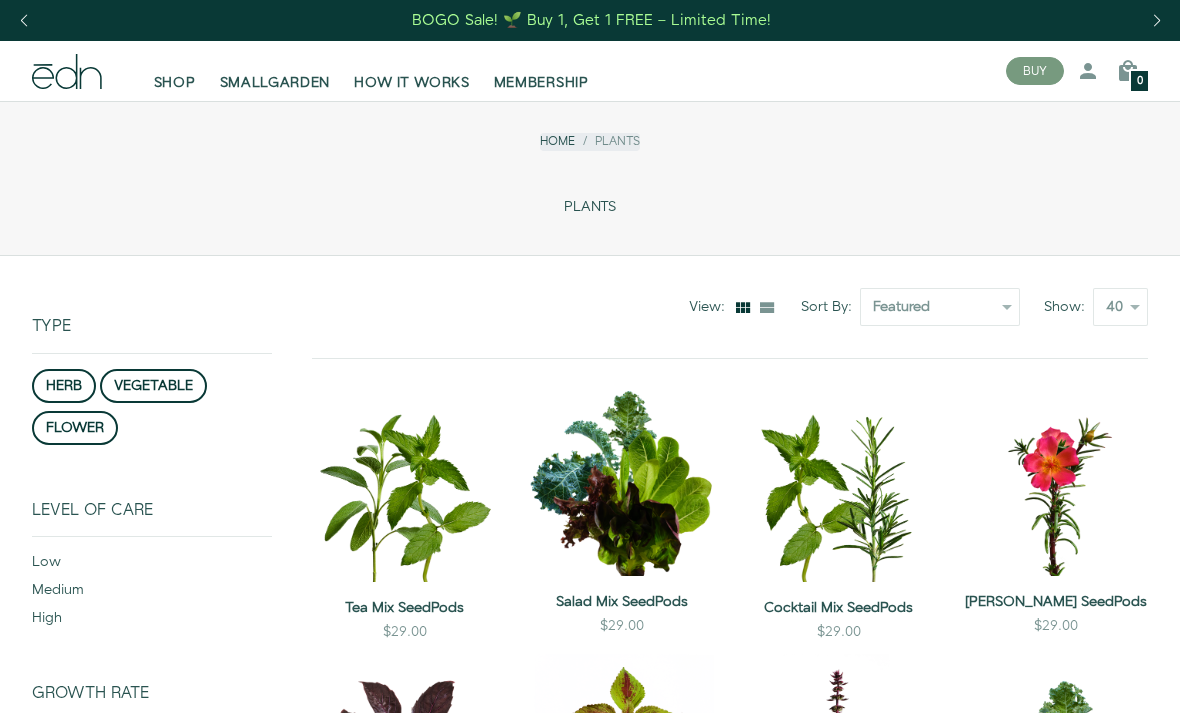 scroll, scrollTop: 0, scrollLeft: 0, axis: both 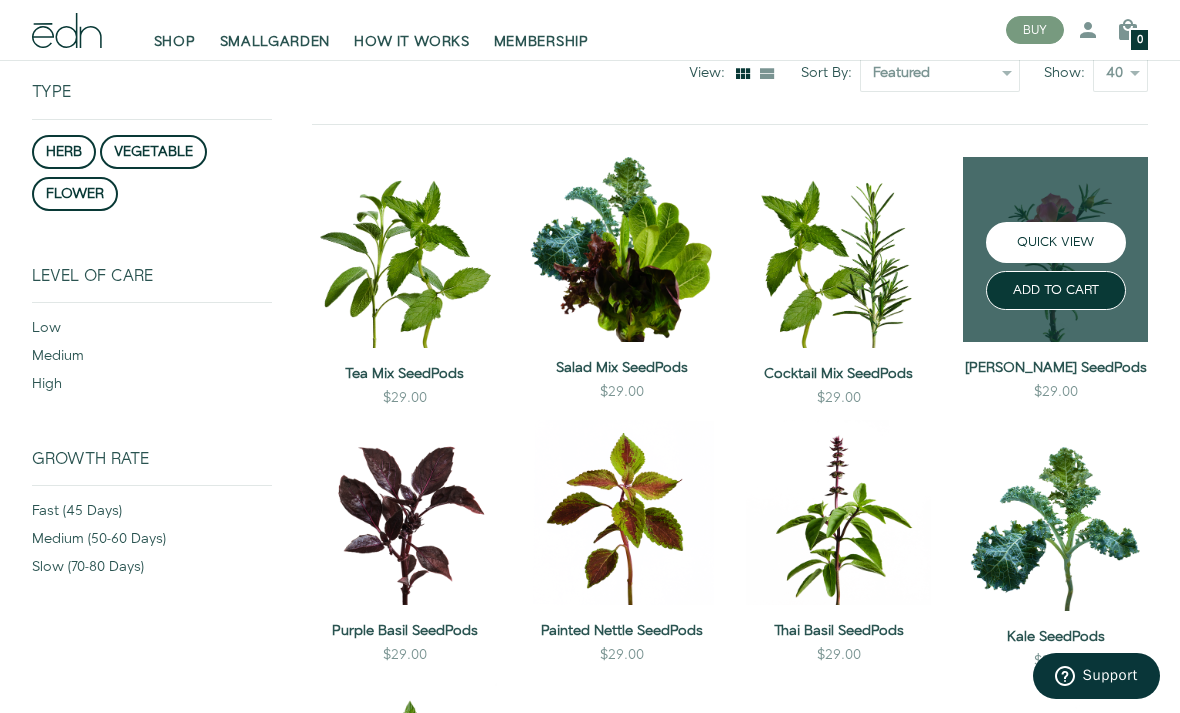 click on "QUICK VIEW" at bounding box center (1056, 242) 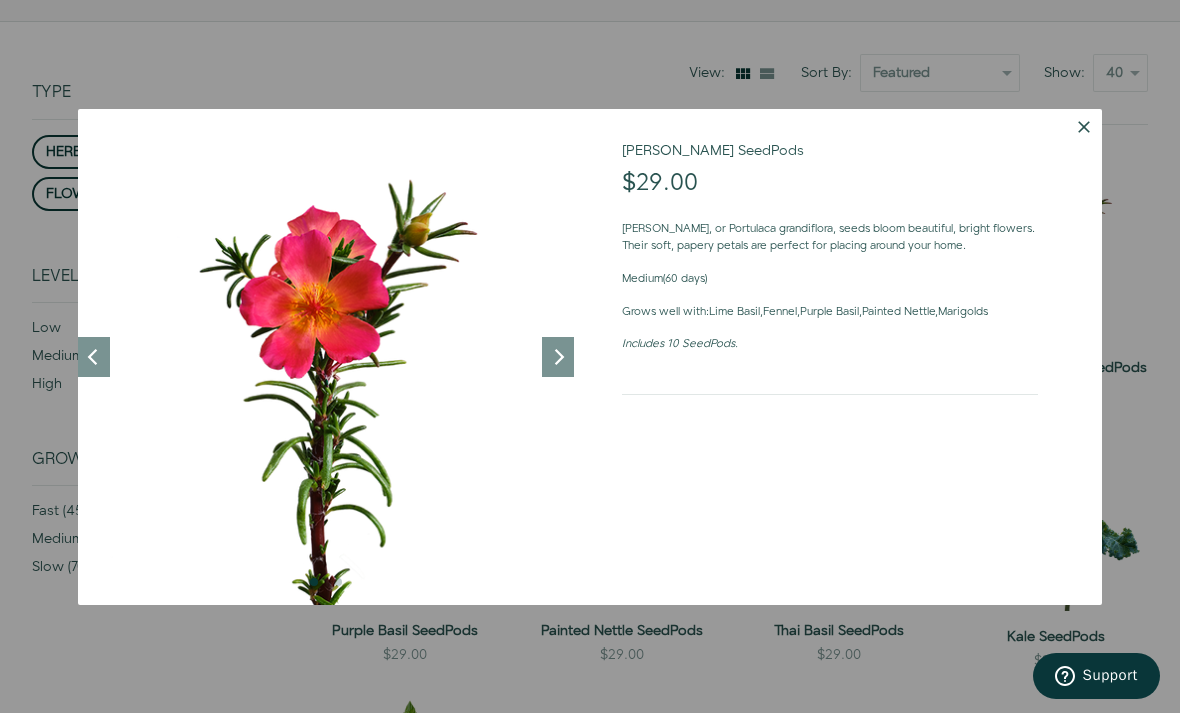 click at bounding box center (1084, 127) 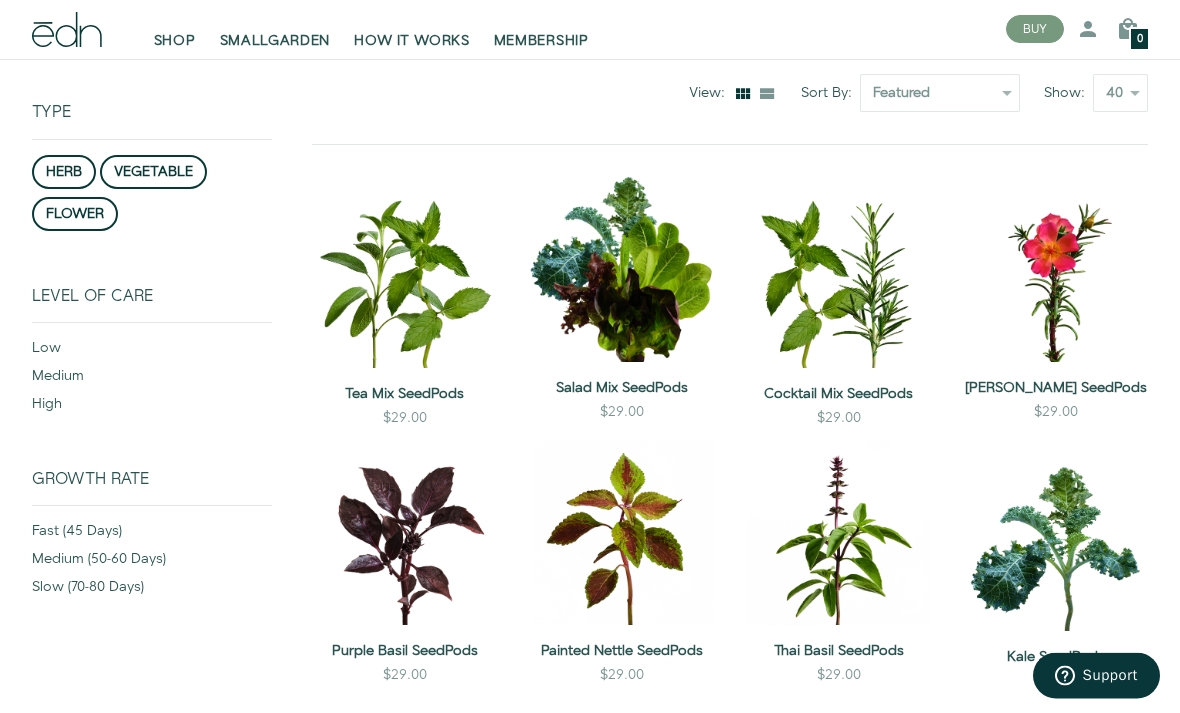 scroll, scrollTop: 207, scrollLeft: 0, axis: vertical 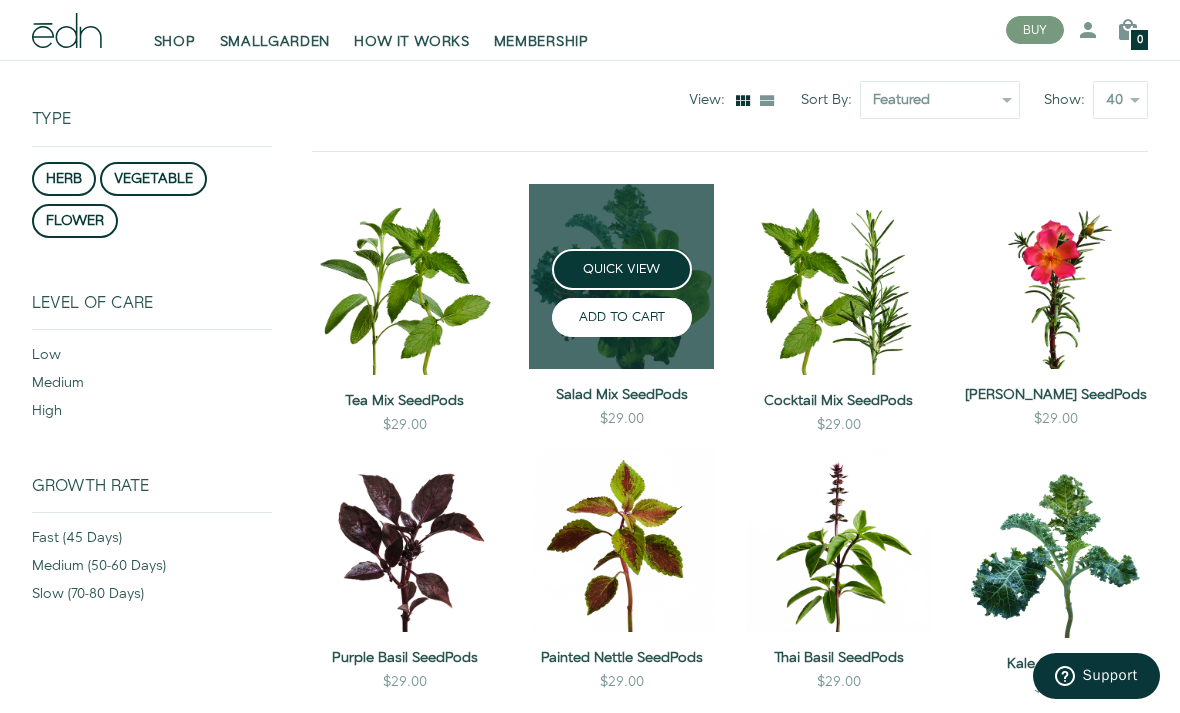 click on "ADD TO CART" at bounding box center (622, 317) 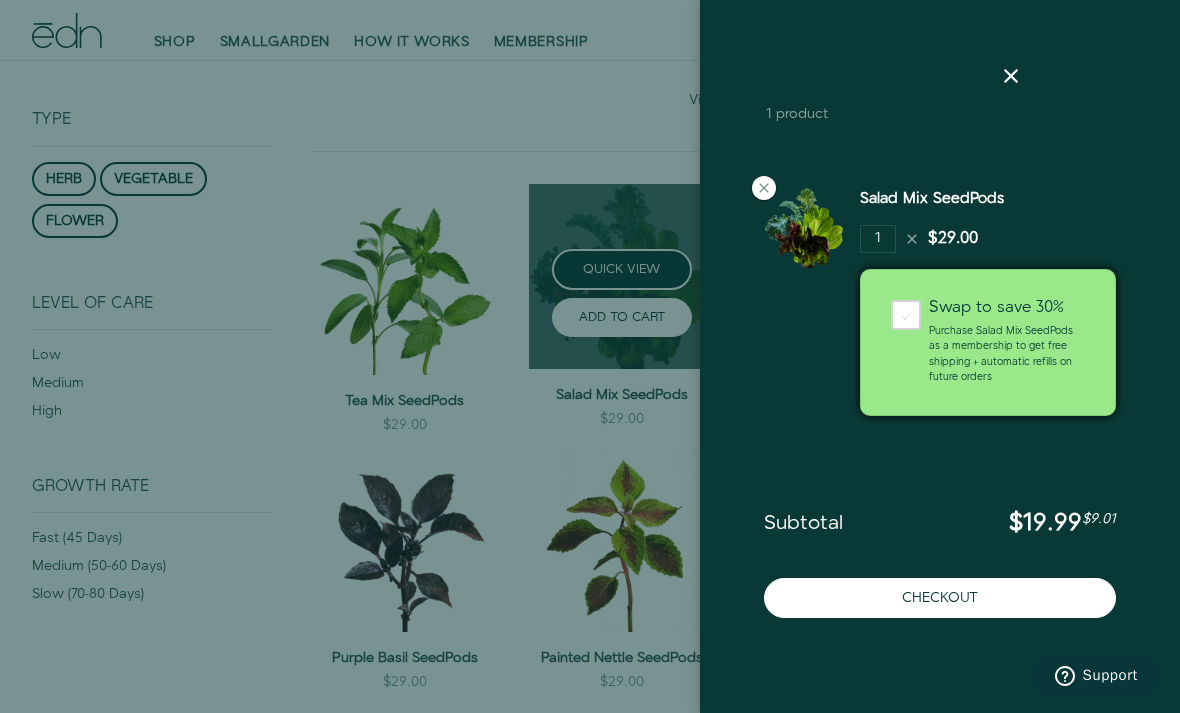 scroll, scrollTop: 0, scrollLeft: 0, axis: both 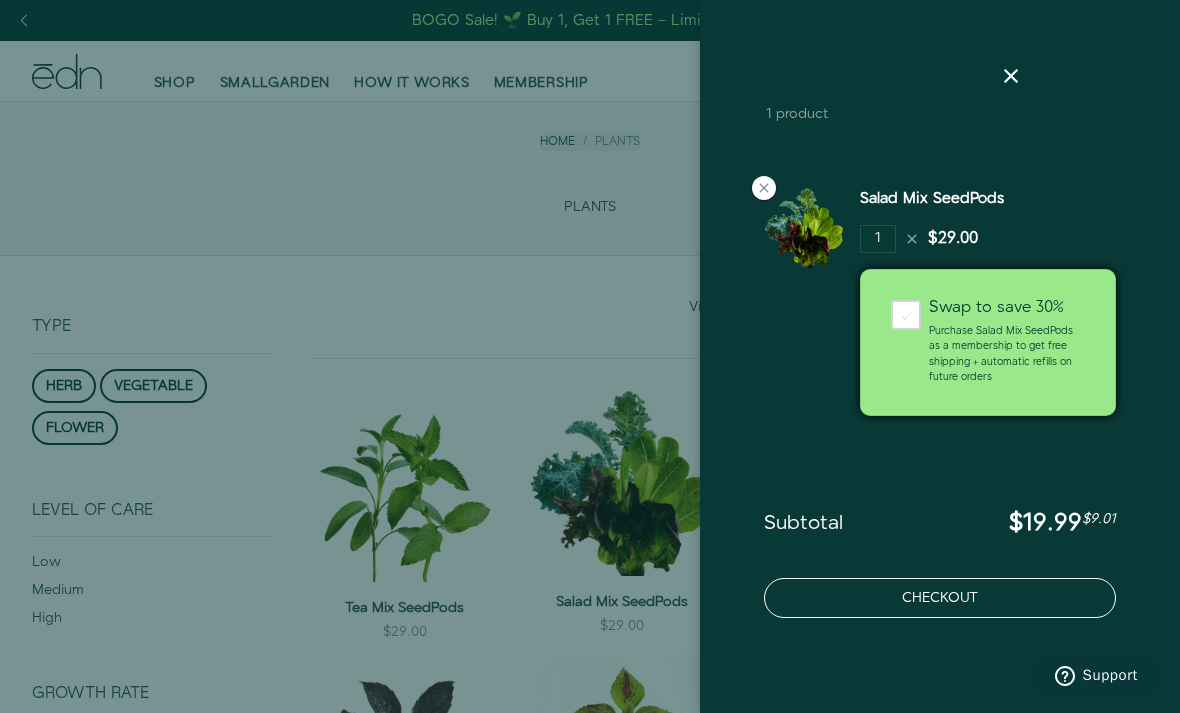 click on "Checkout" at bounding box center [940, 598] 